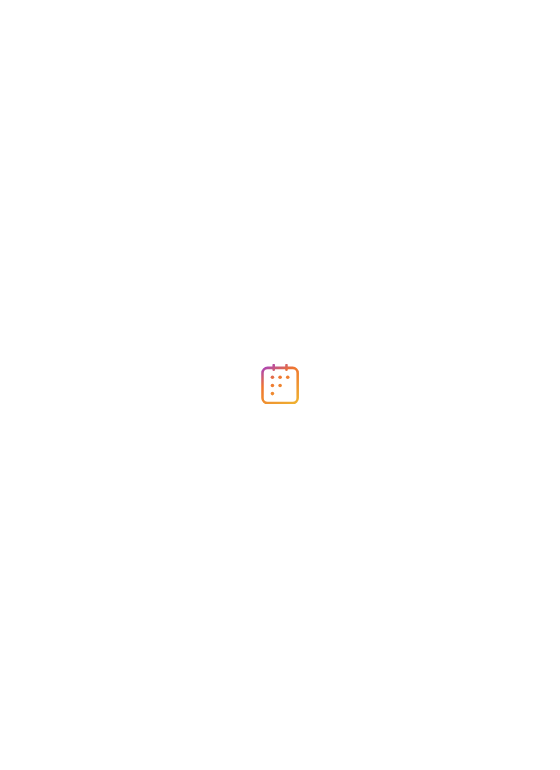 scroll, scrollTop: 0, scrollLeft: 0, axis: both 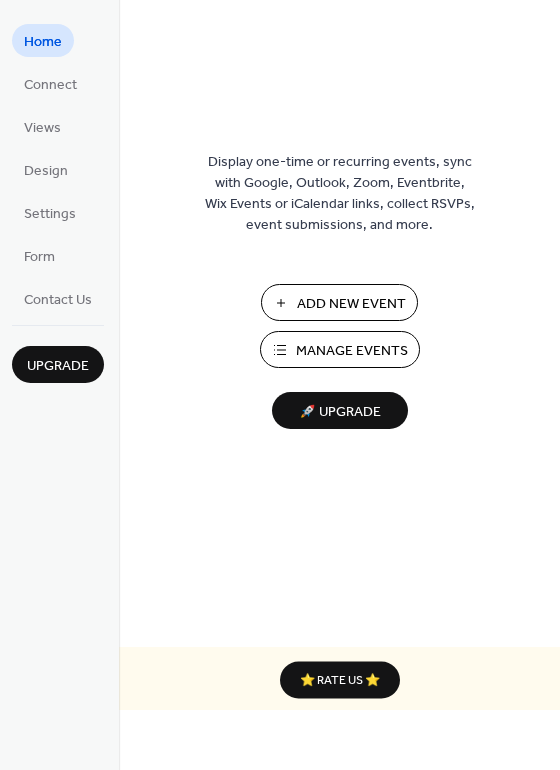 click on "Manage Events" at bounding box center [352, 351] 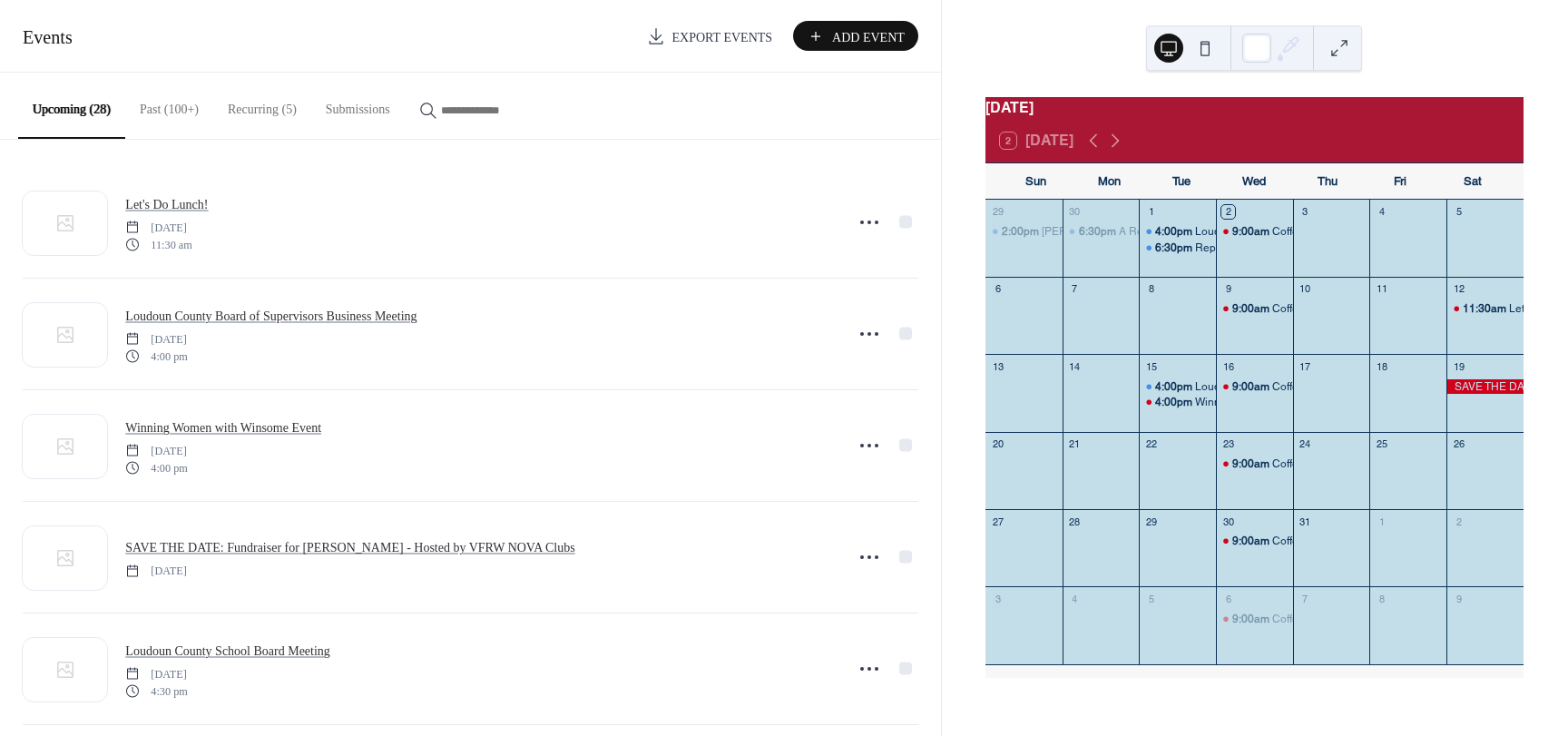 scroll, scrollTop: 0, scrollLeft: 0, axis: both 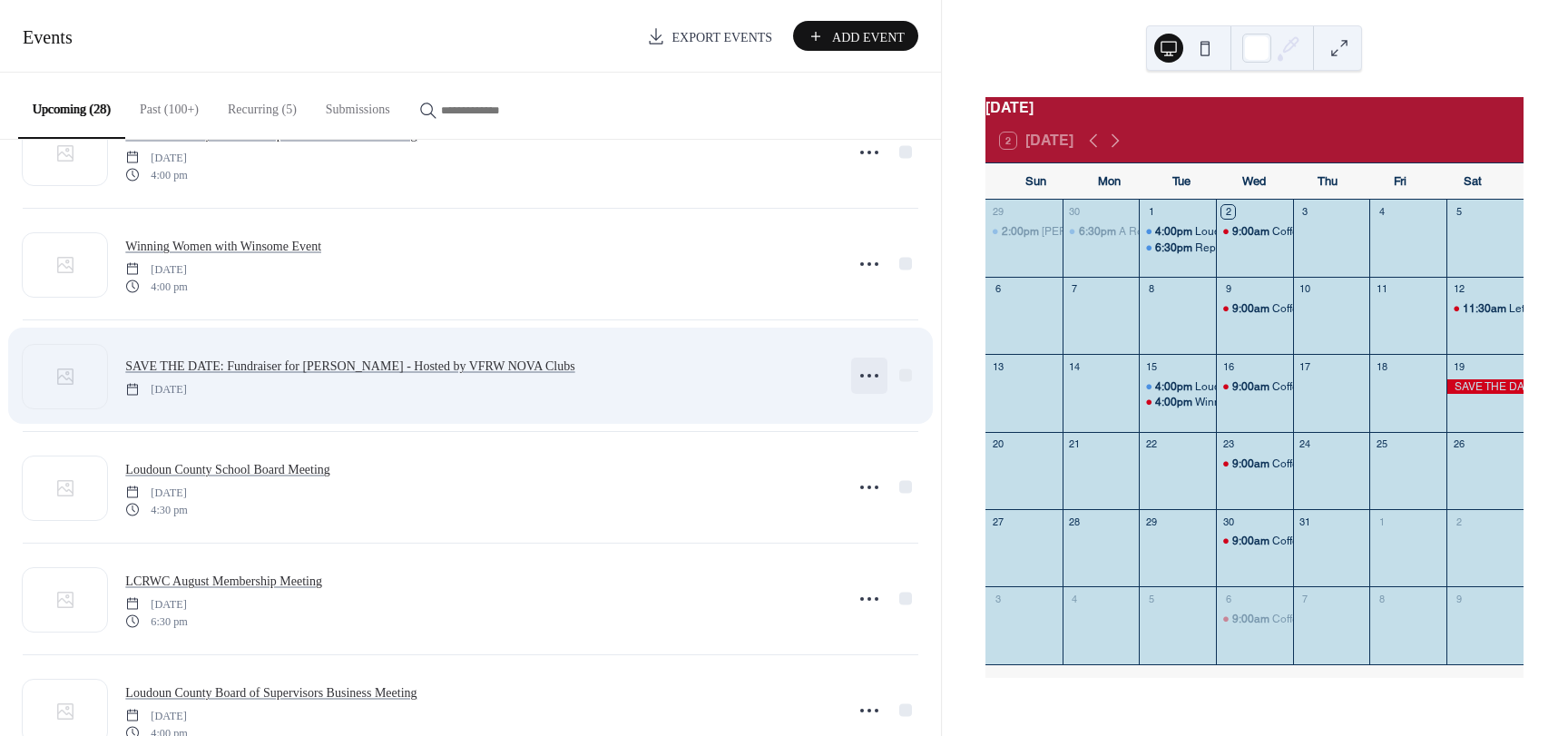click 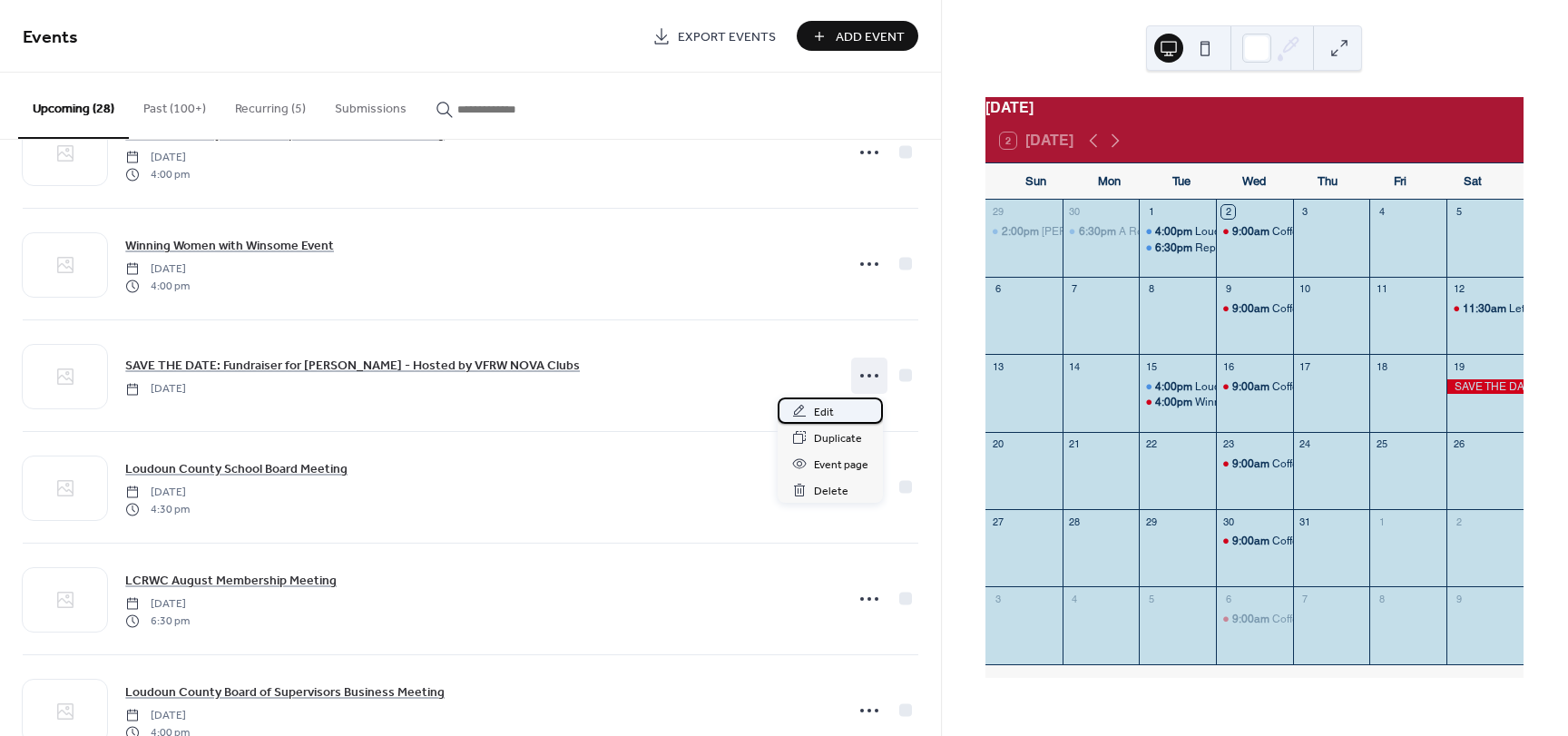 click on "Edit" at bounding box center [824, 412] 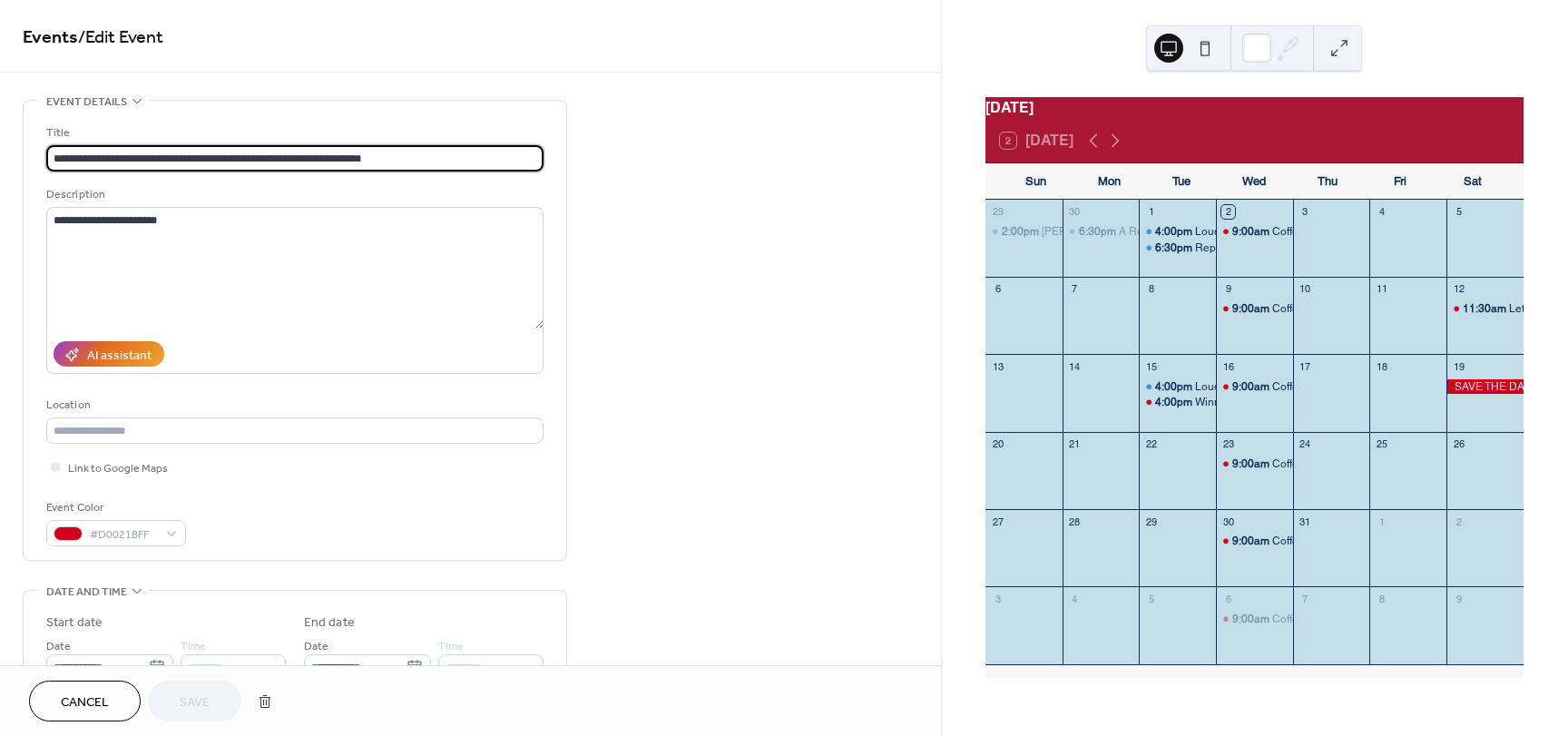 drag, startPoint x: 133, startPoint y: 155, endPoint x: -63, endPoint y: 147, distance: 196.1632 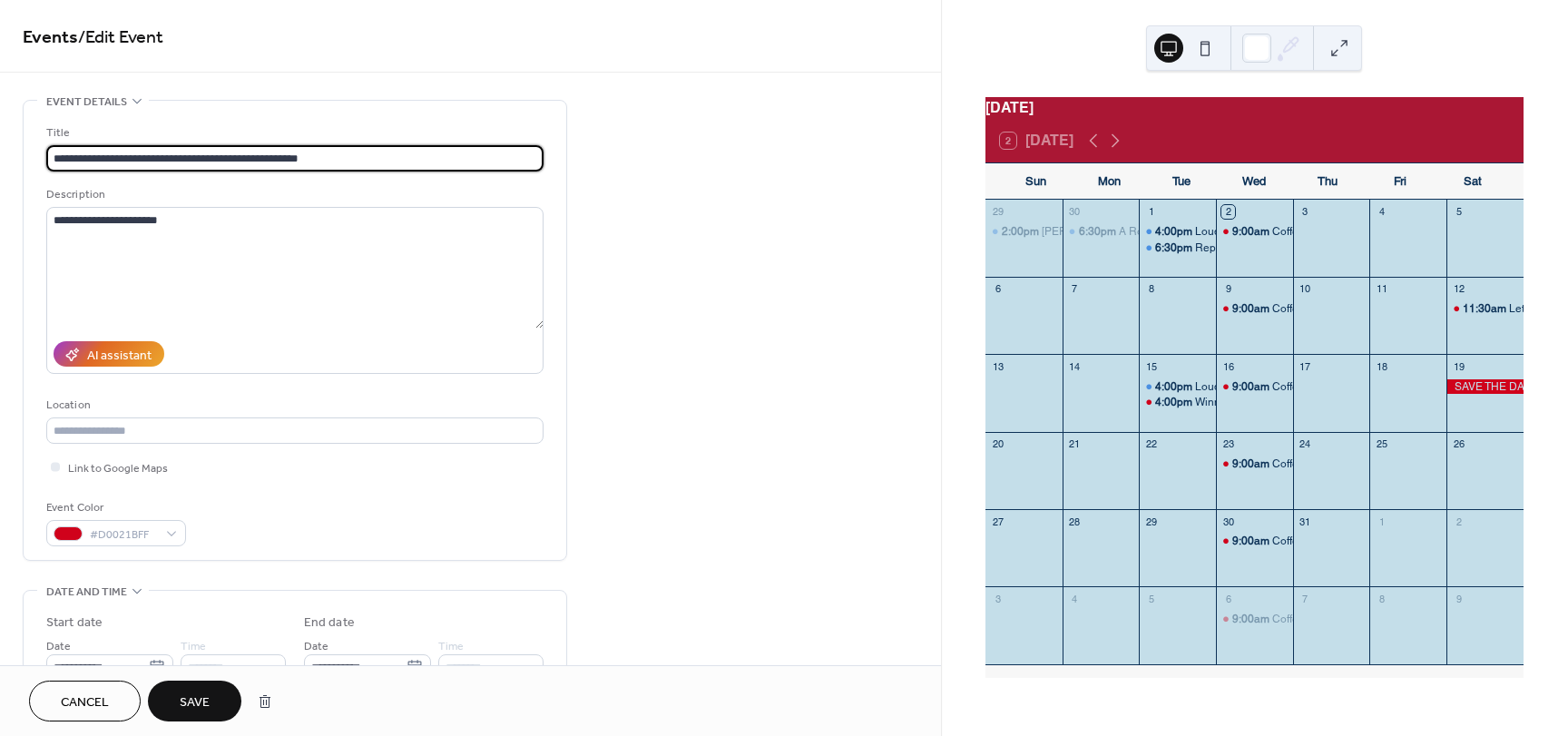 drag, startPoint x: 366, startPoint y: 160, endPoint x: -67, endPoint y: 129, distance: 434.1083 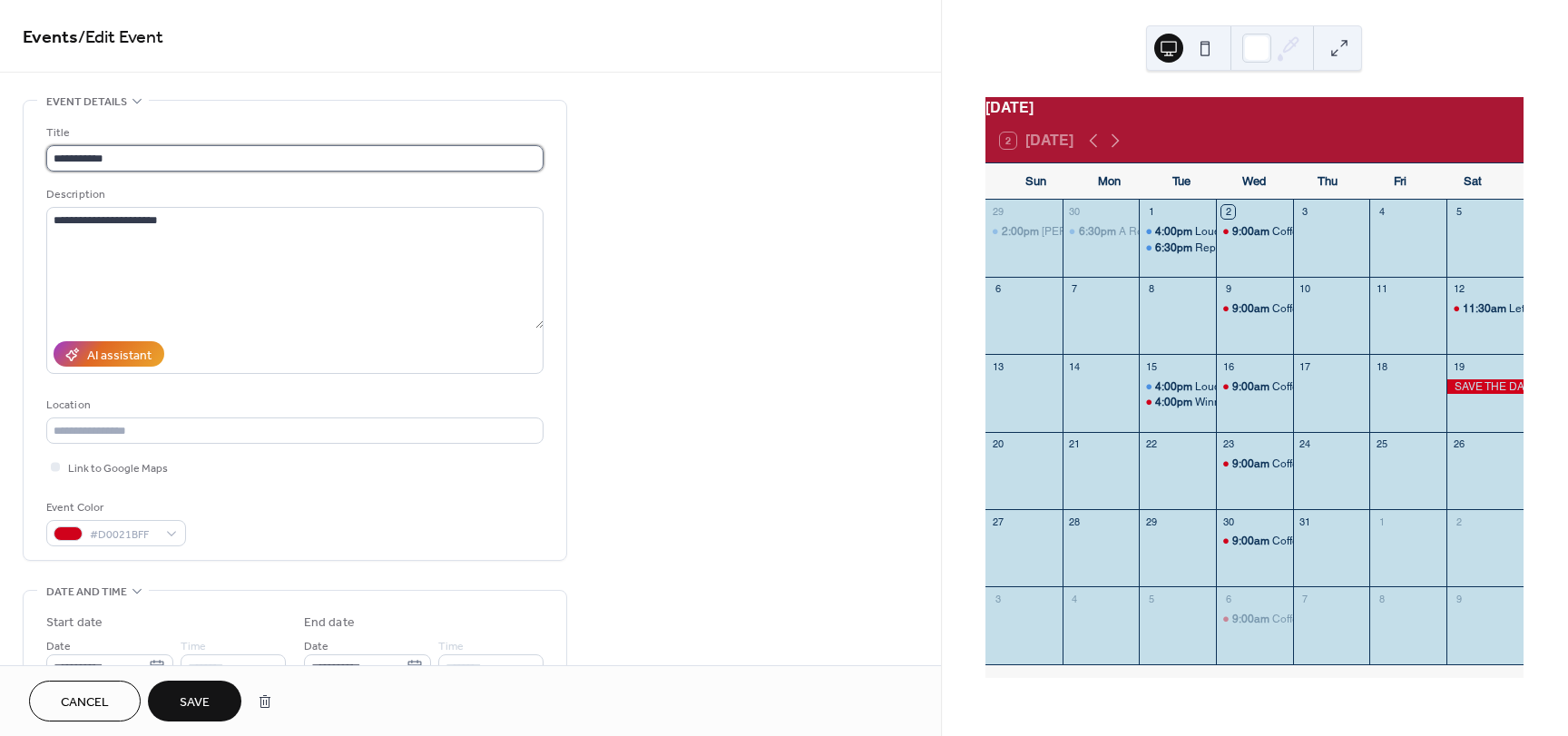 drag, startPoint x: 129, startPoint y: 162, endPoint x: 159, endPoint y: 162, distance: 30 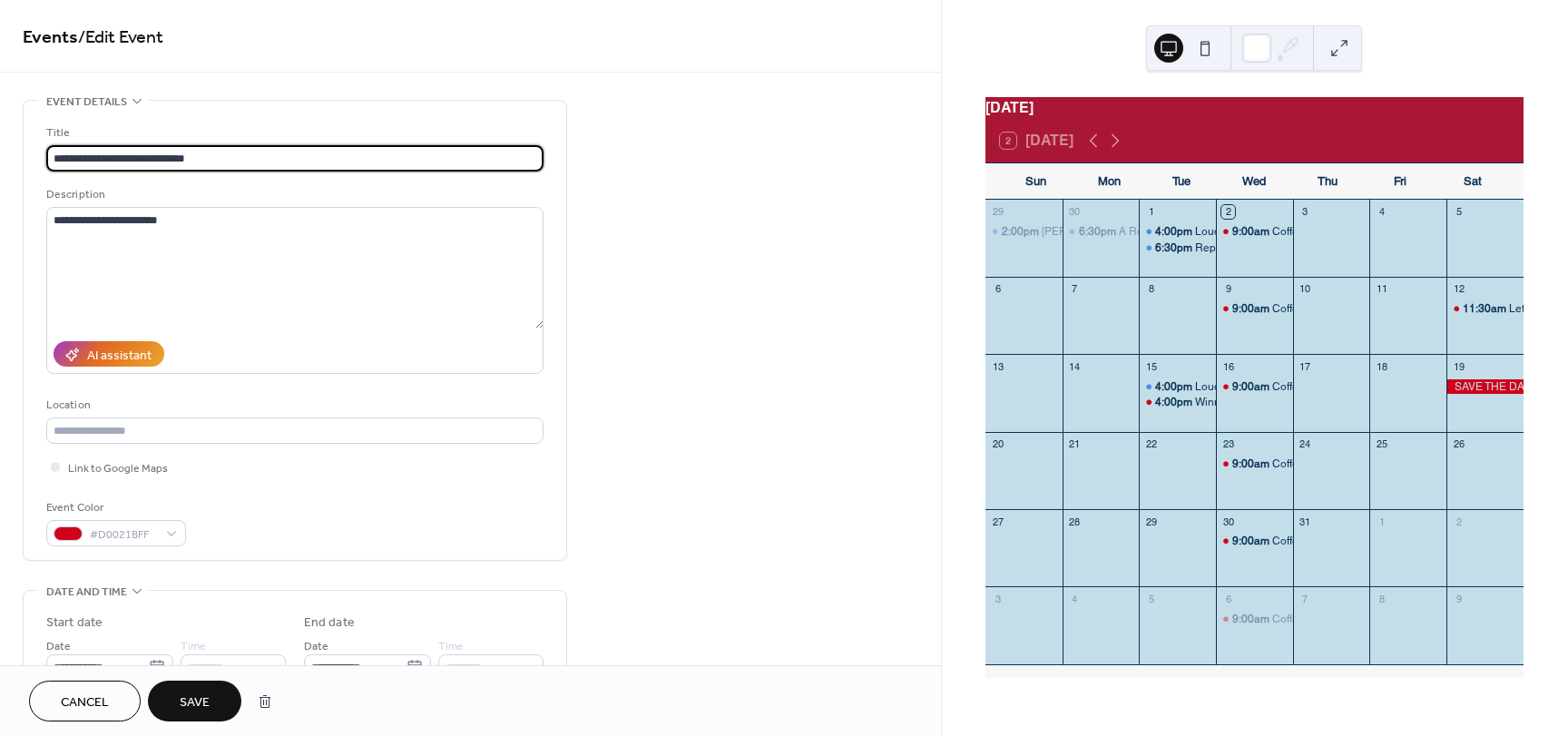 click on "**********" at bounding box center [295, 158] 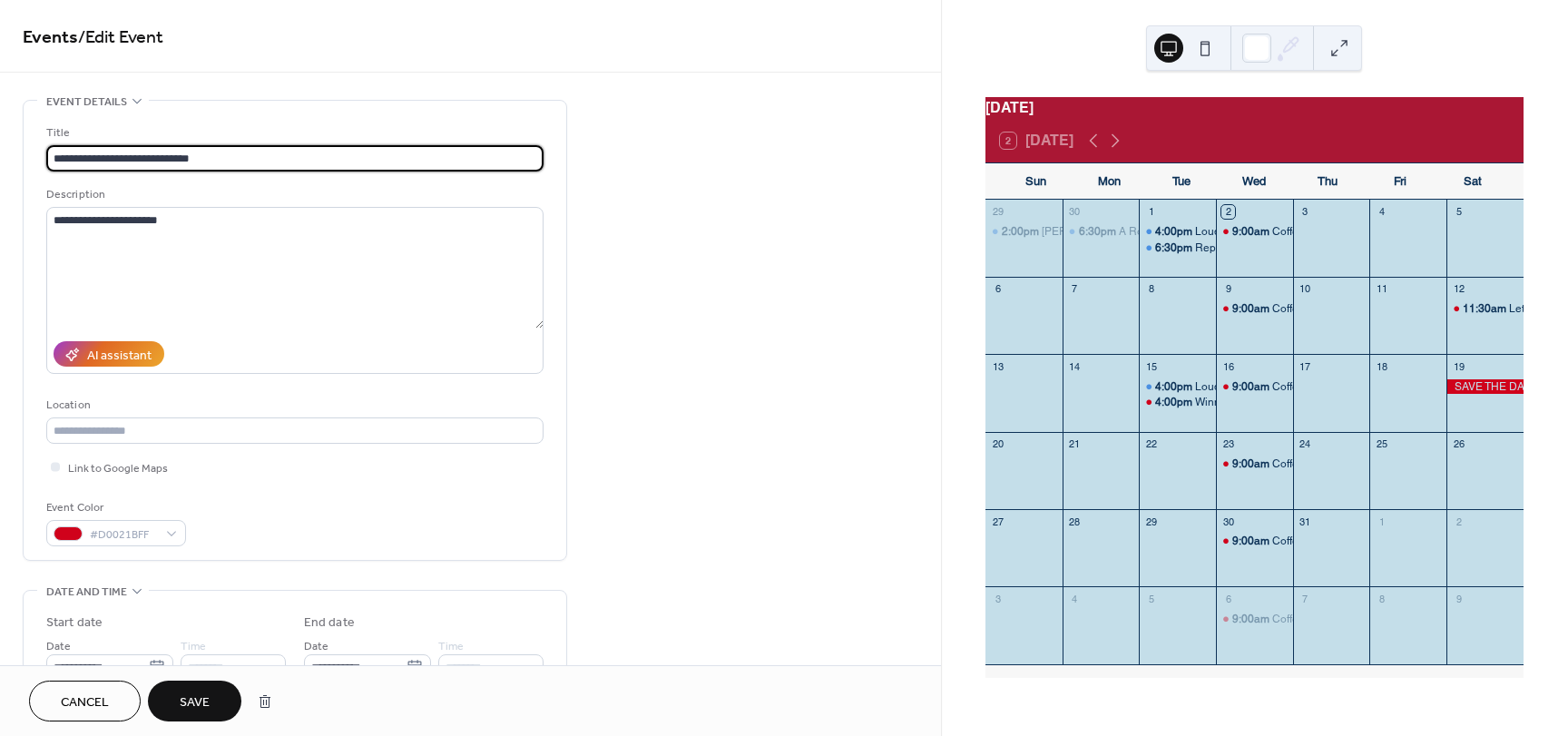click on "**********" at bounding box center (295, 158) 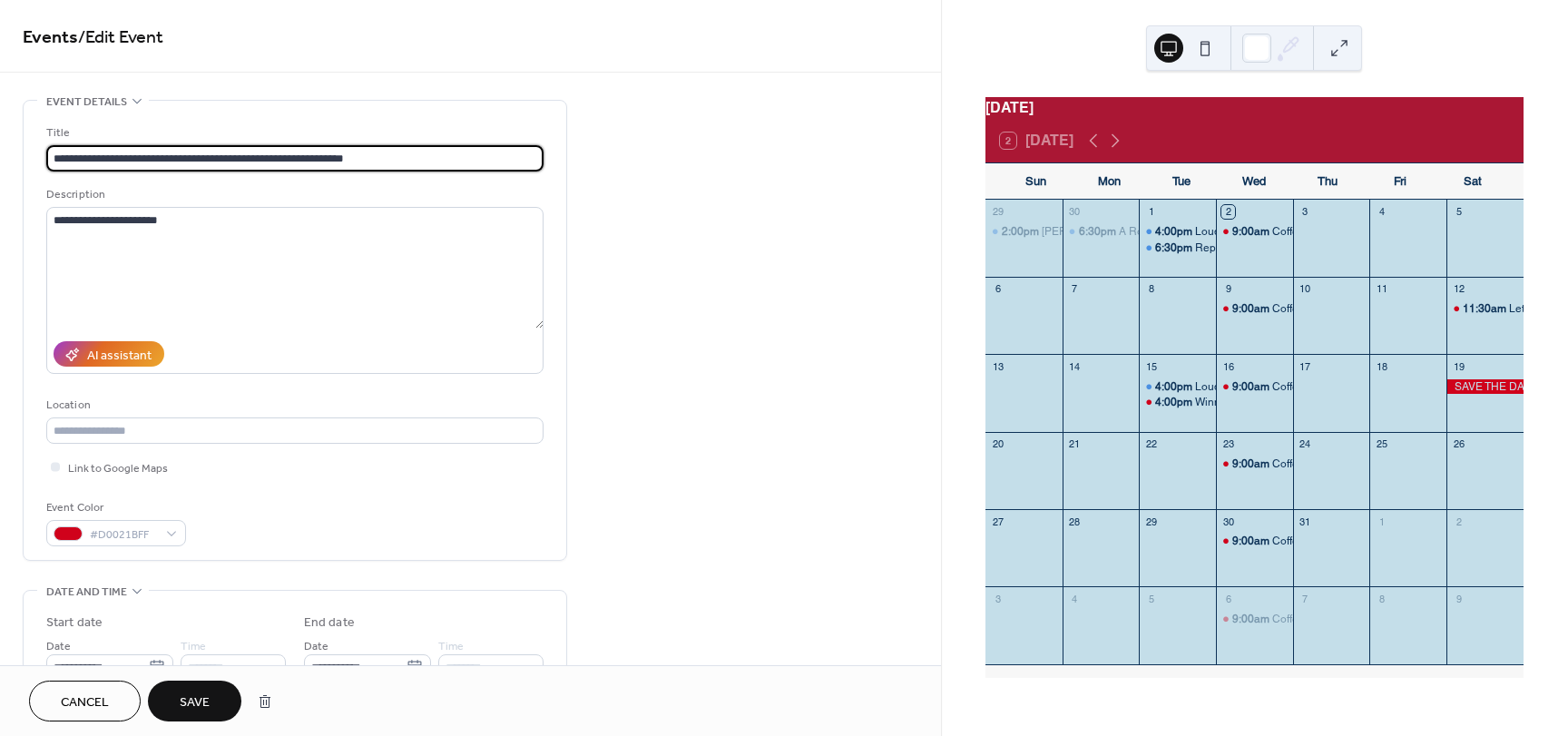 type on "**********" 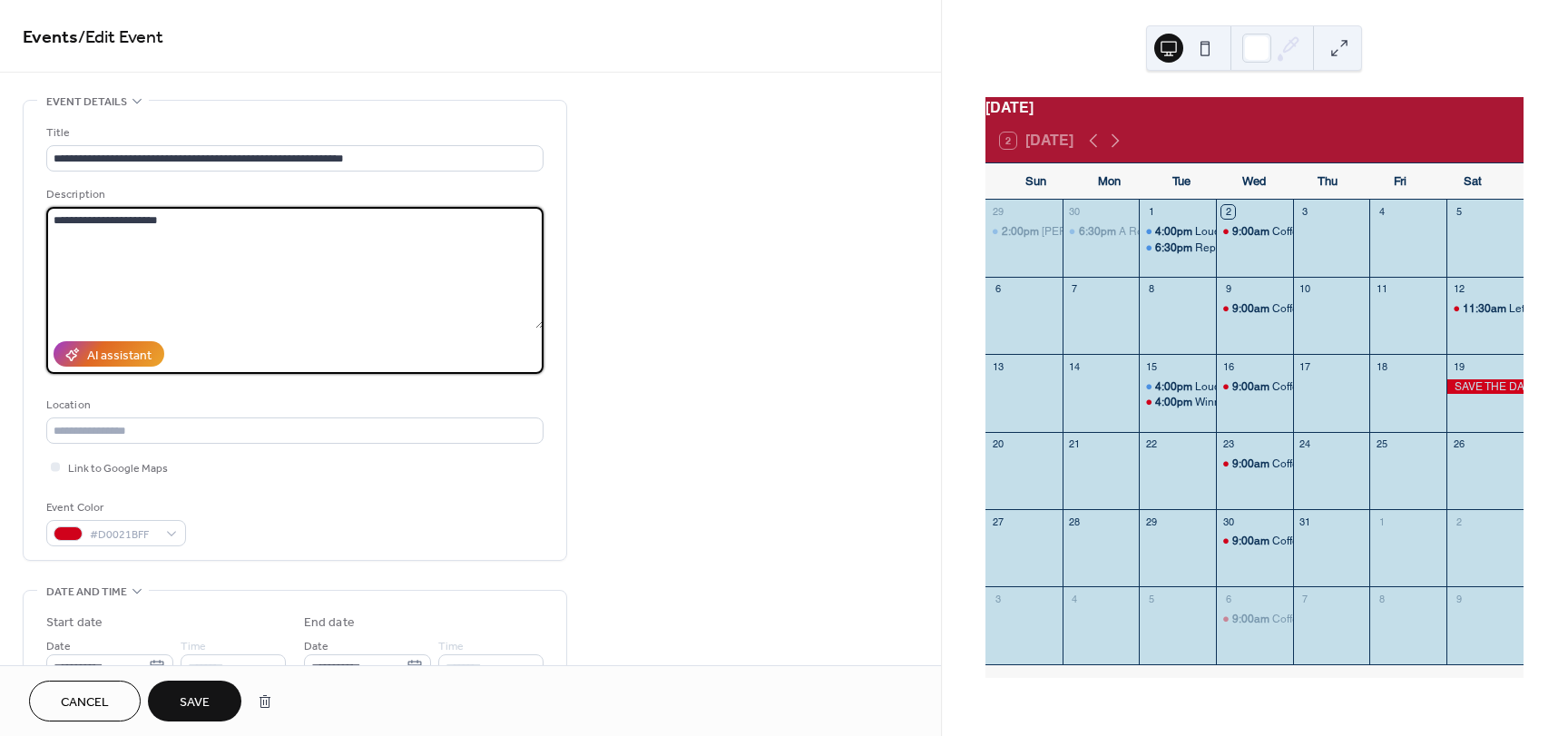 drag, startPoint x: 192, startPoint y: 211, endPoint x: -224, endPoint y: 201, distance: 416.12017 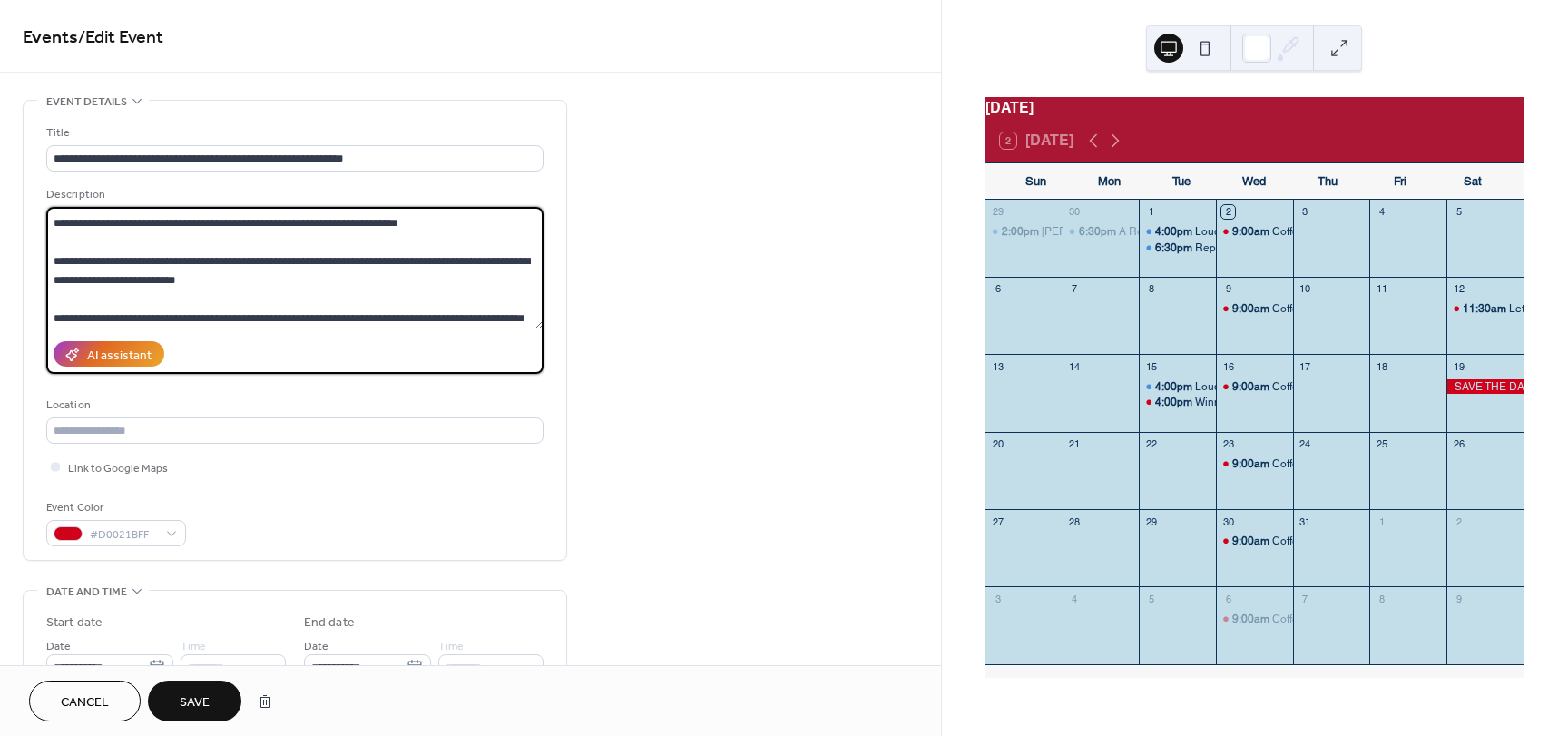 scroll, scrollTop: 35, scrollLeft: 0, axis: vertical 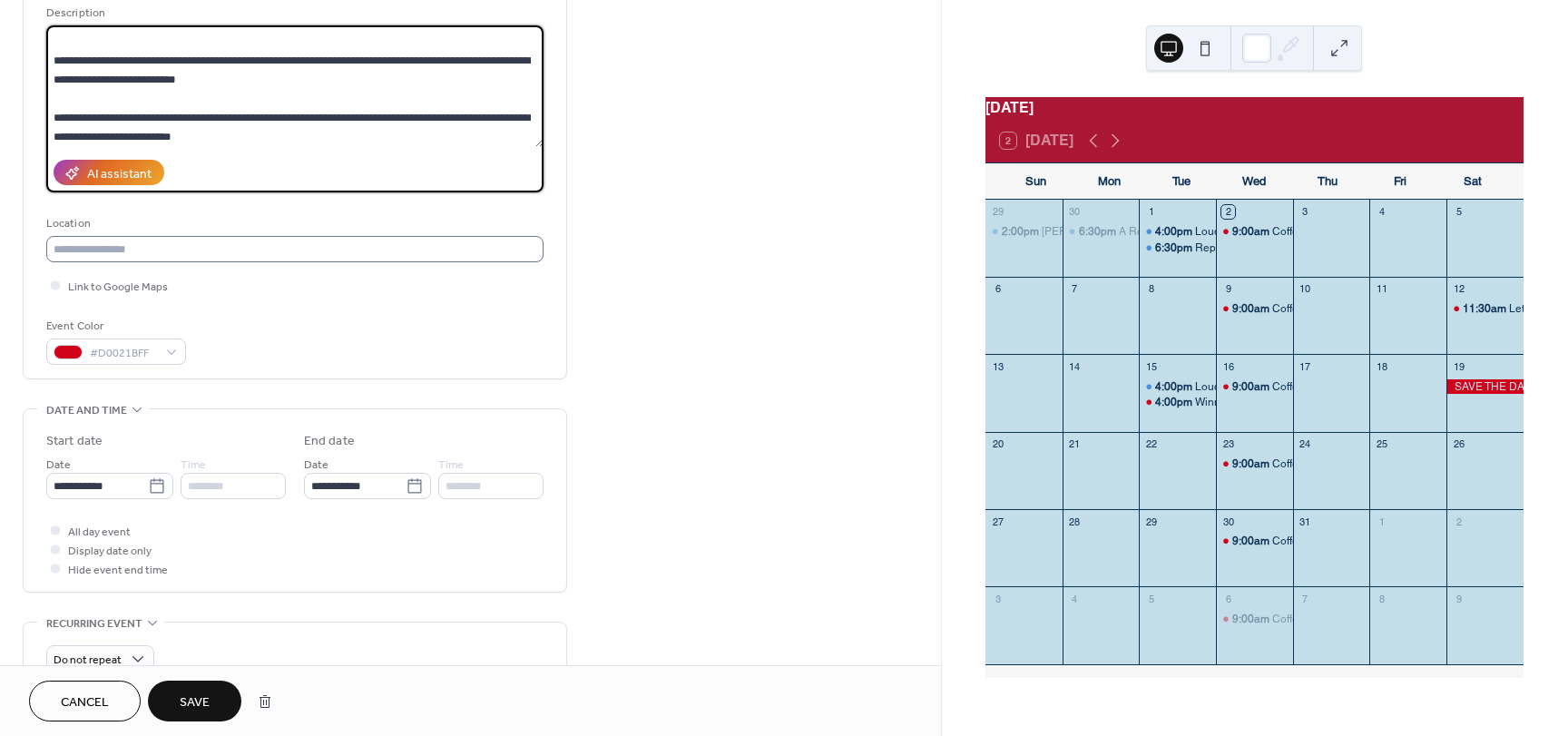 type on "**********" 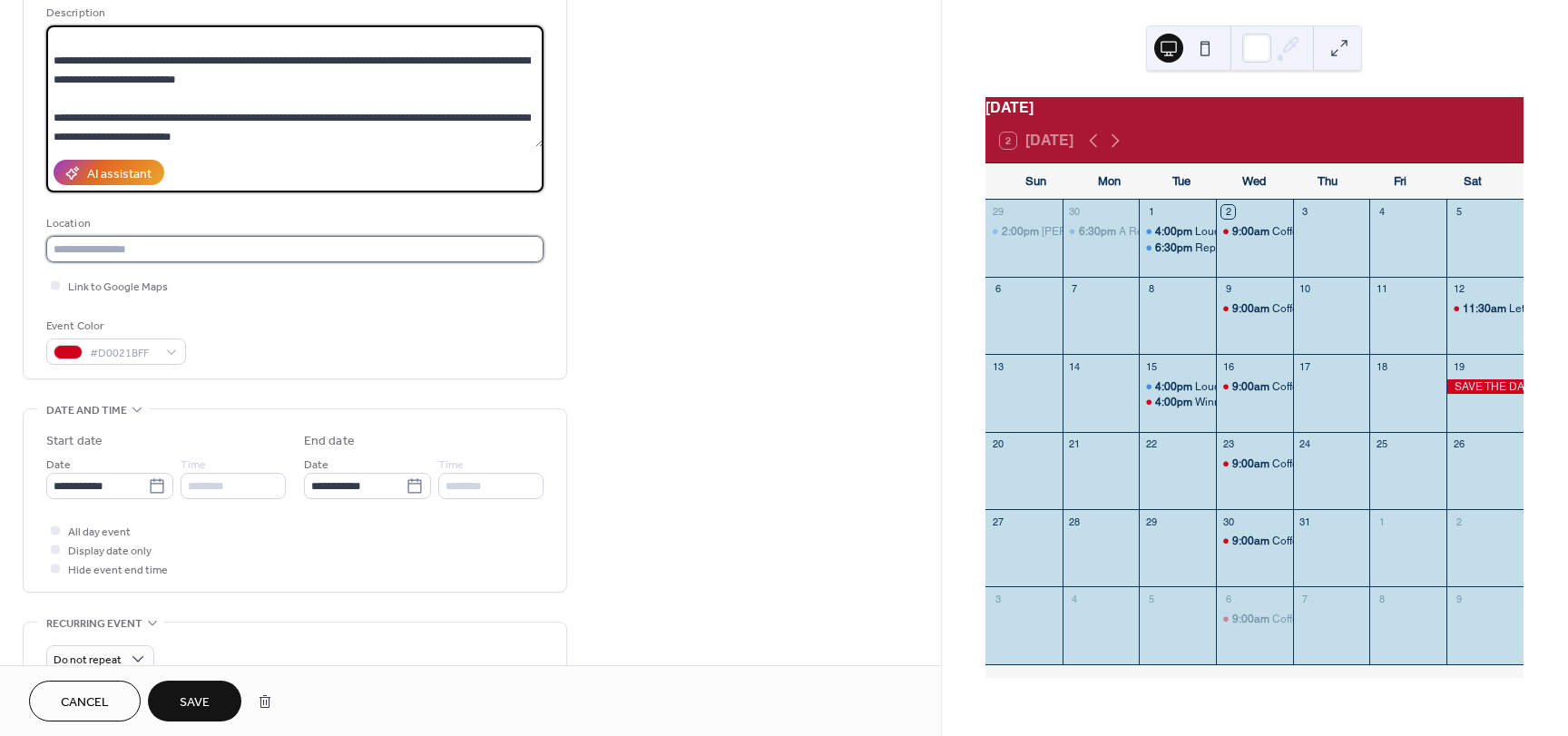 click at bounding box center (295, 249) 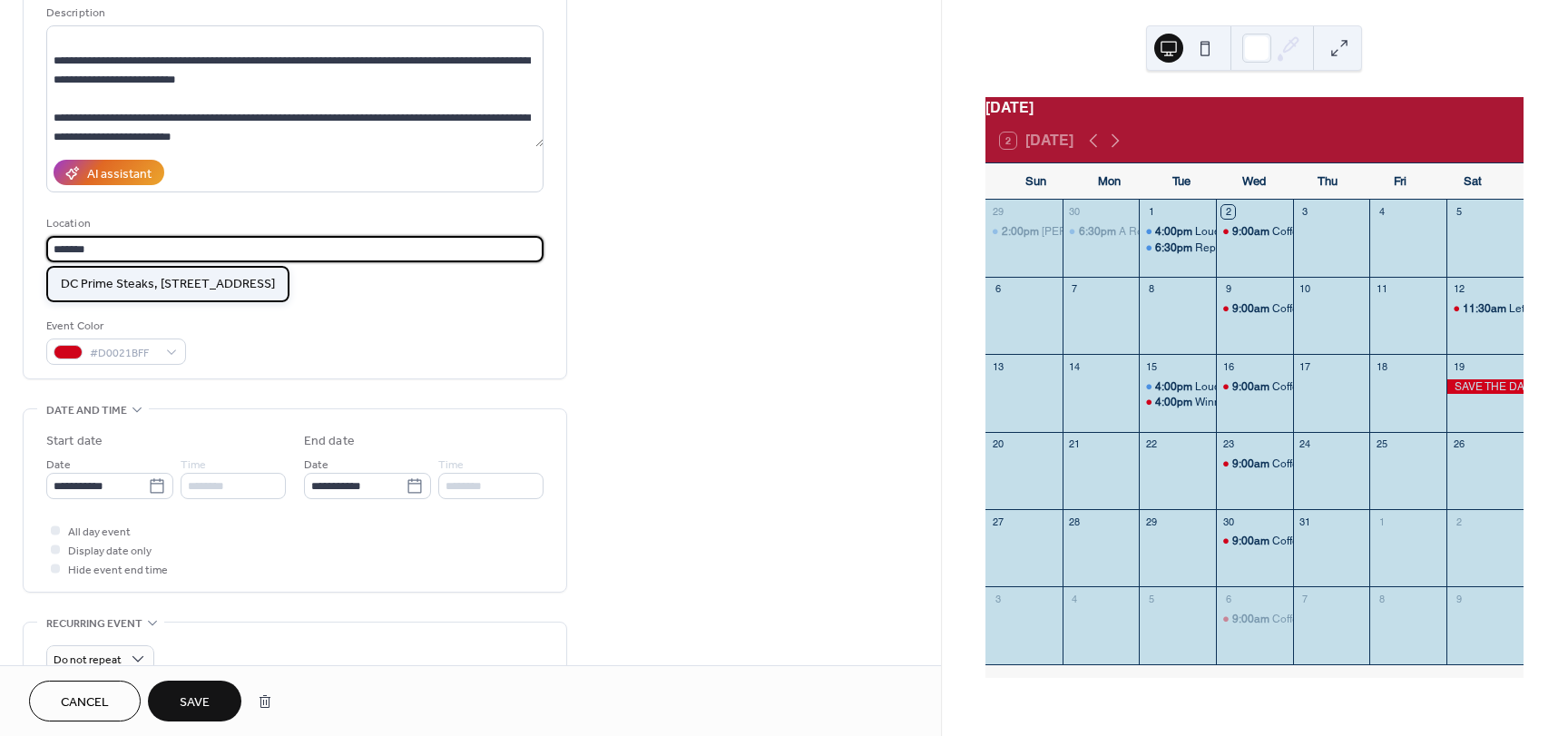click on "DC Prime Steaks, [STREET_ADDRESS]" at bounding box center (168, 284) 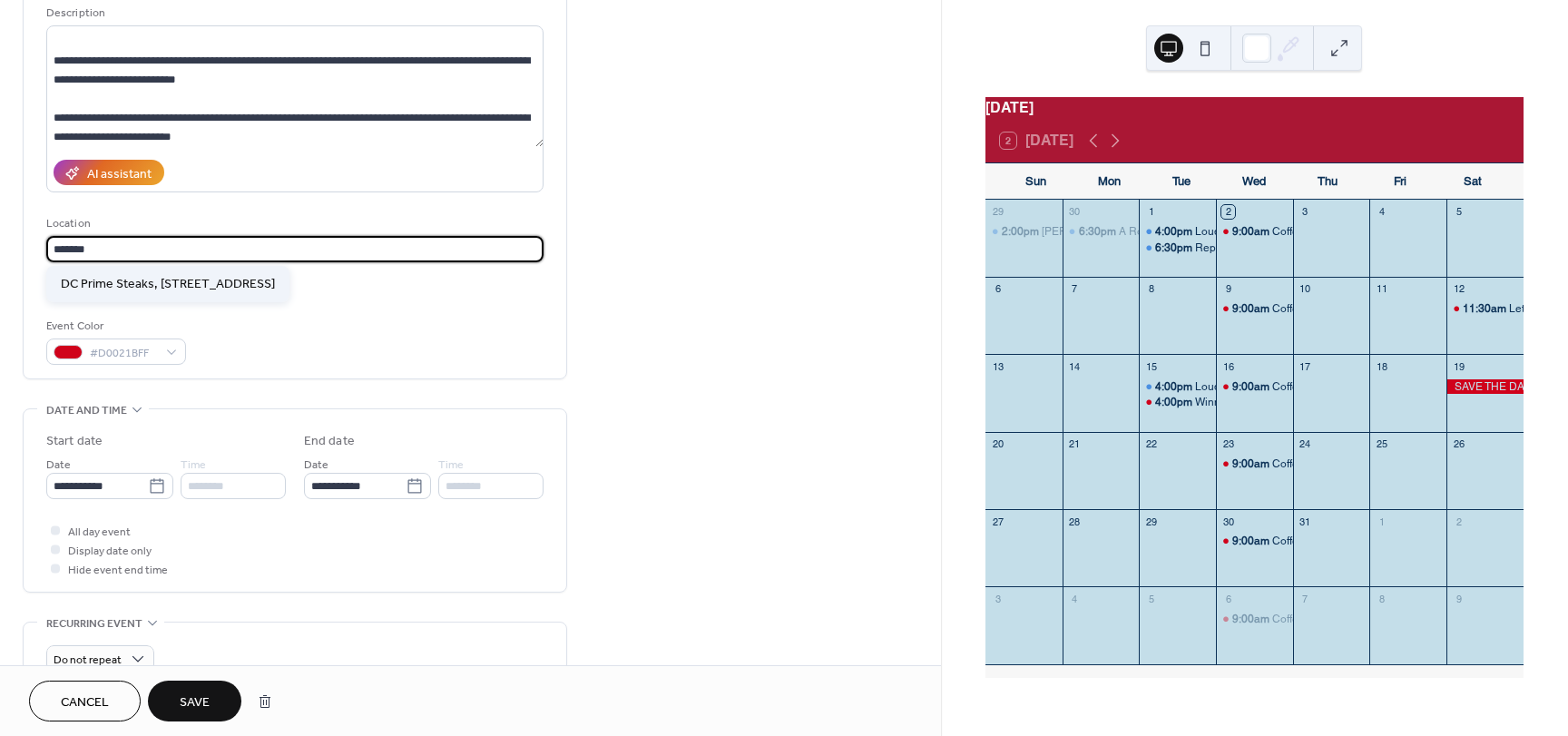 type on "**********" 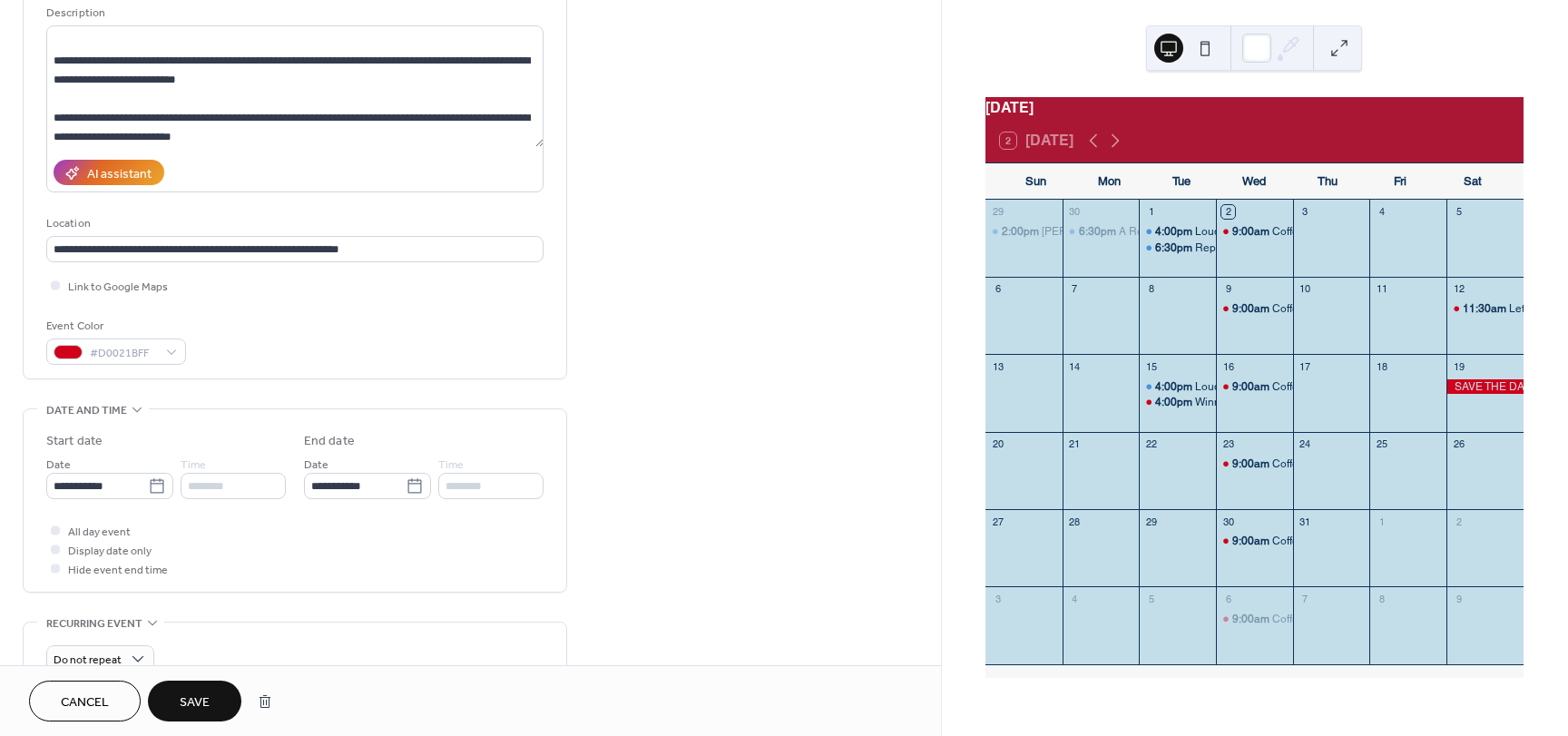 click on "********" at bounding box center [233, 486] 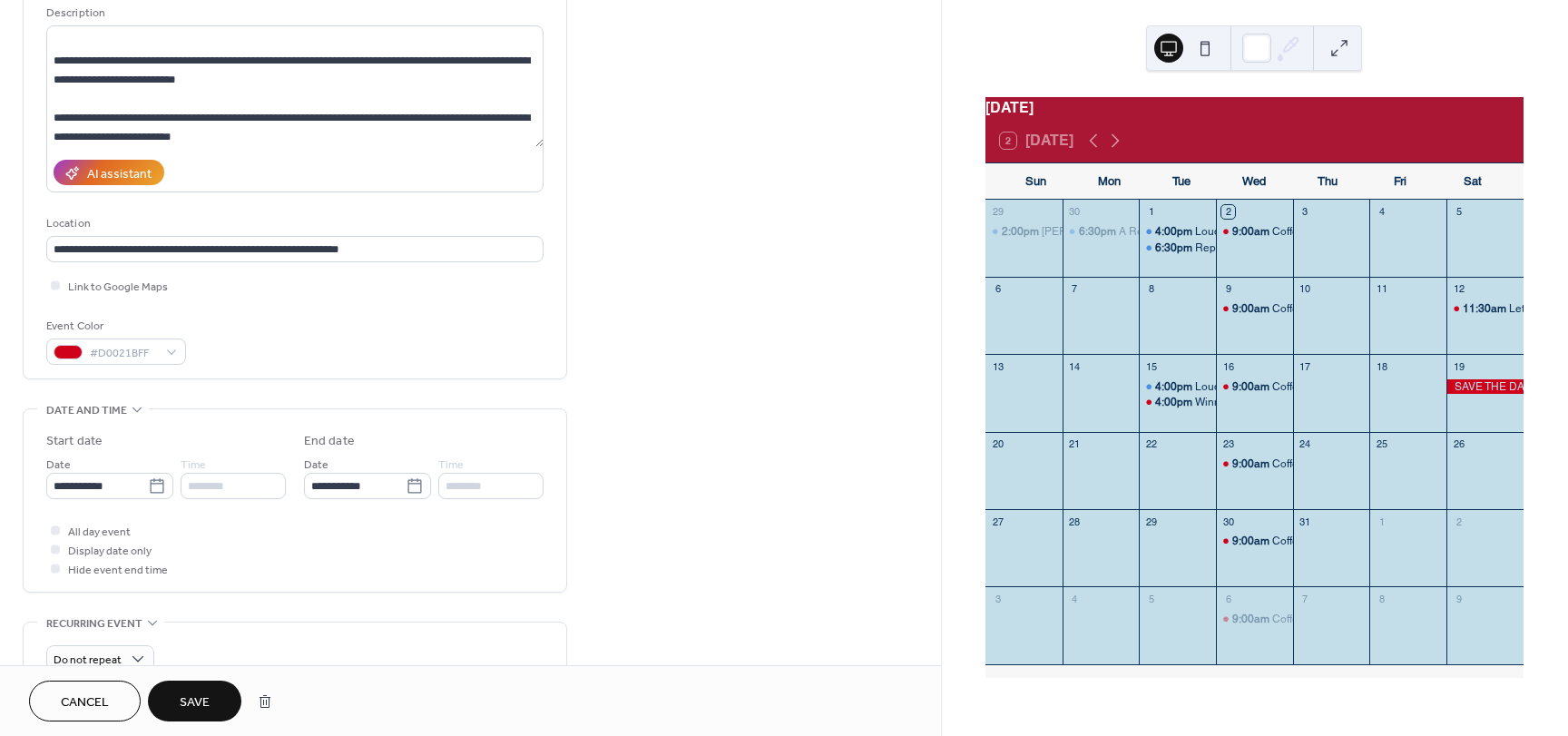click on "********" at bounding box center [233, 486] 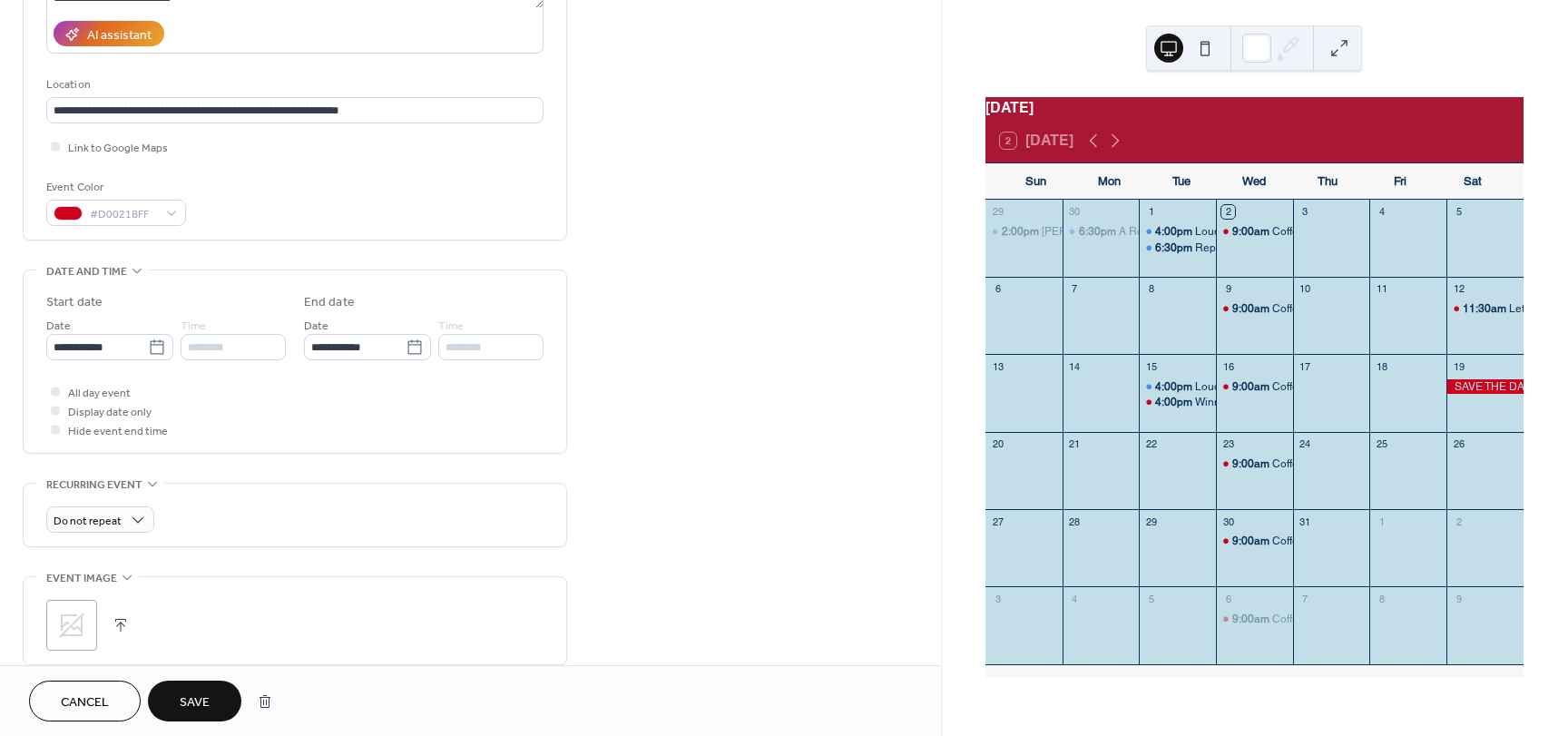 scroll, scrollTop: 363, scrollLeft: 0, axis: vertical 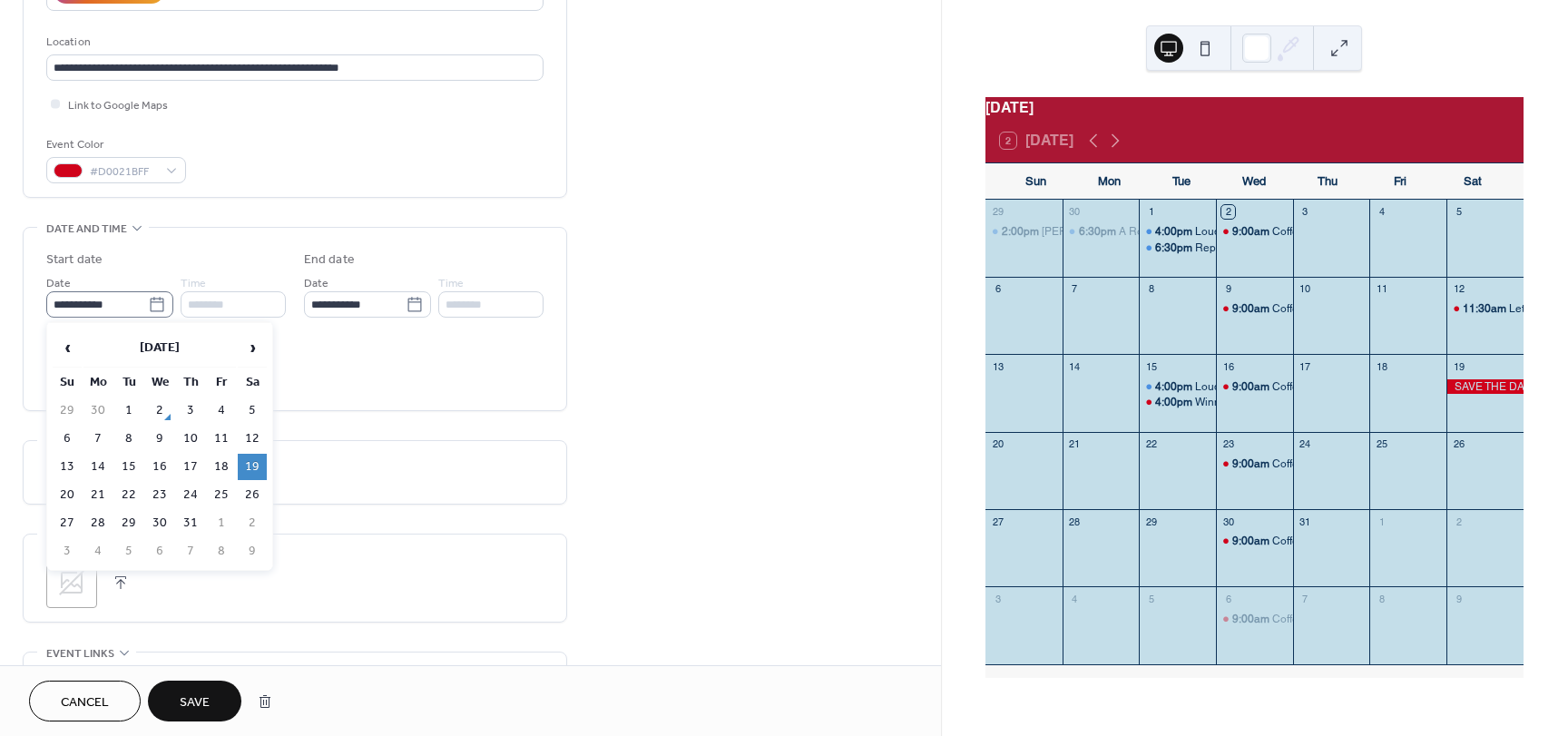 click 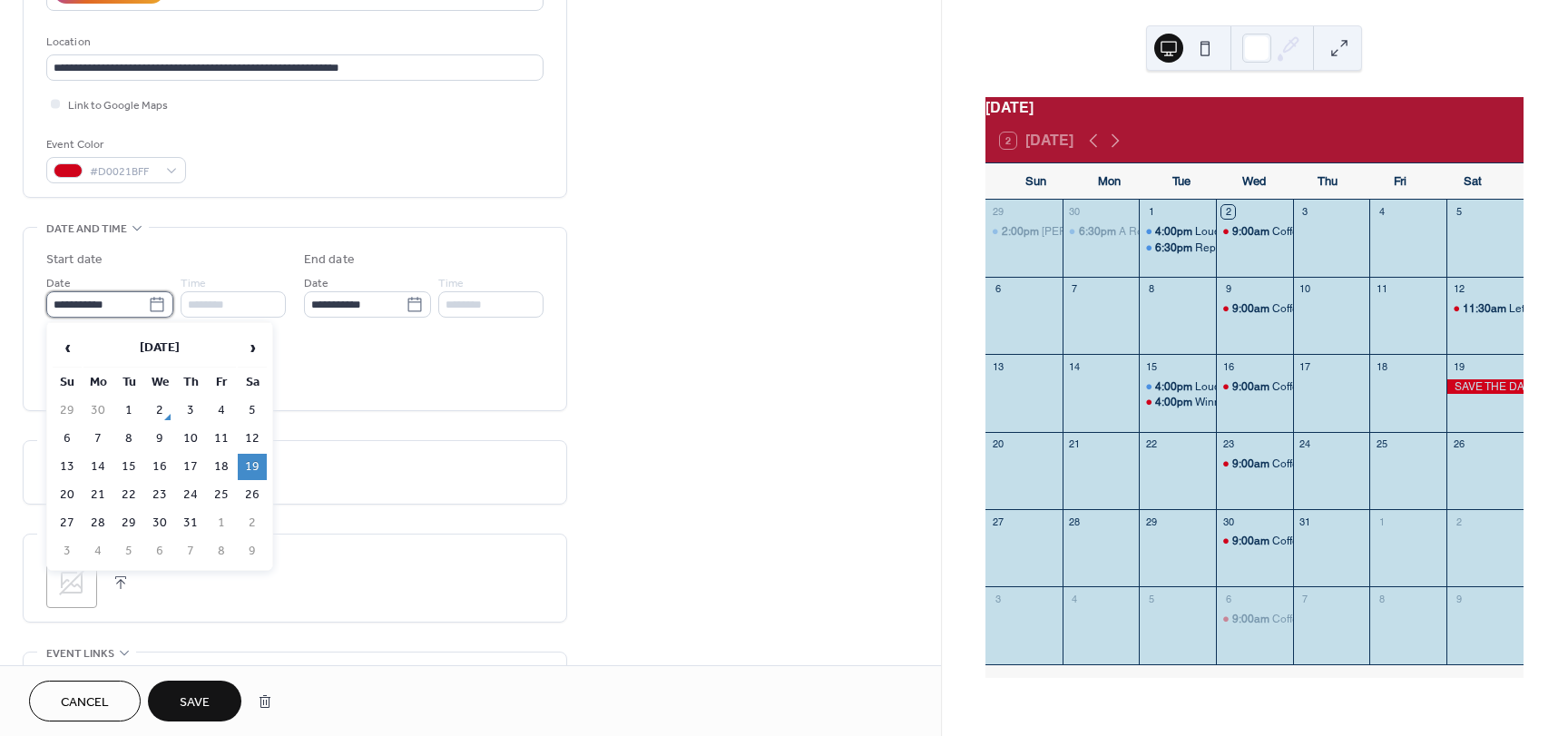click on "**********" at bounding box center (97, 304) 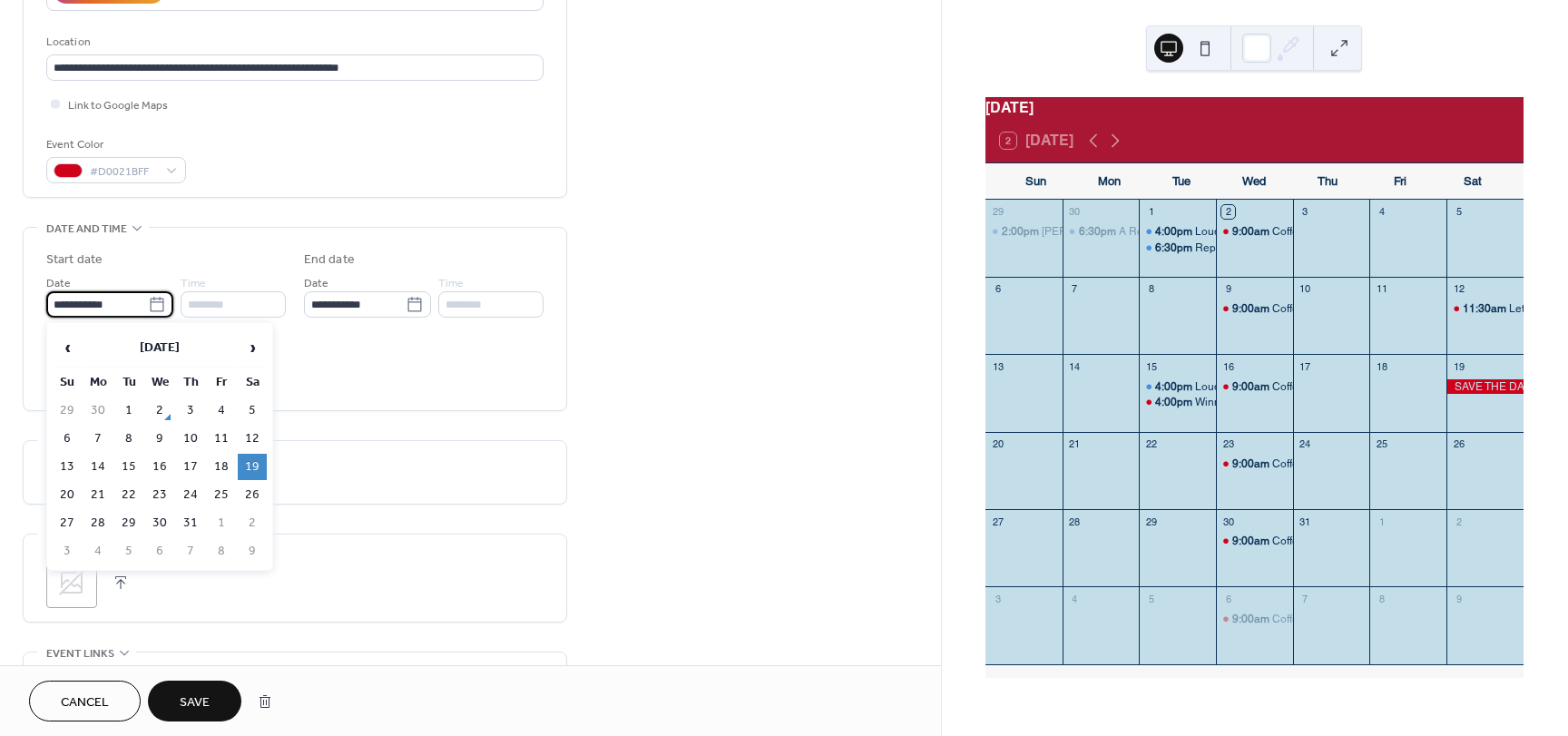 click on "19" at bounding box center (252, 466) 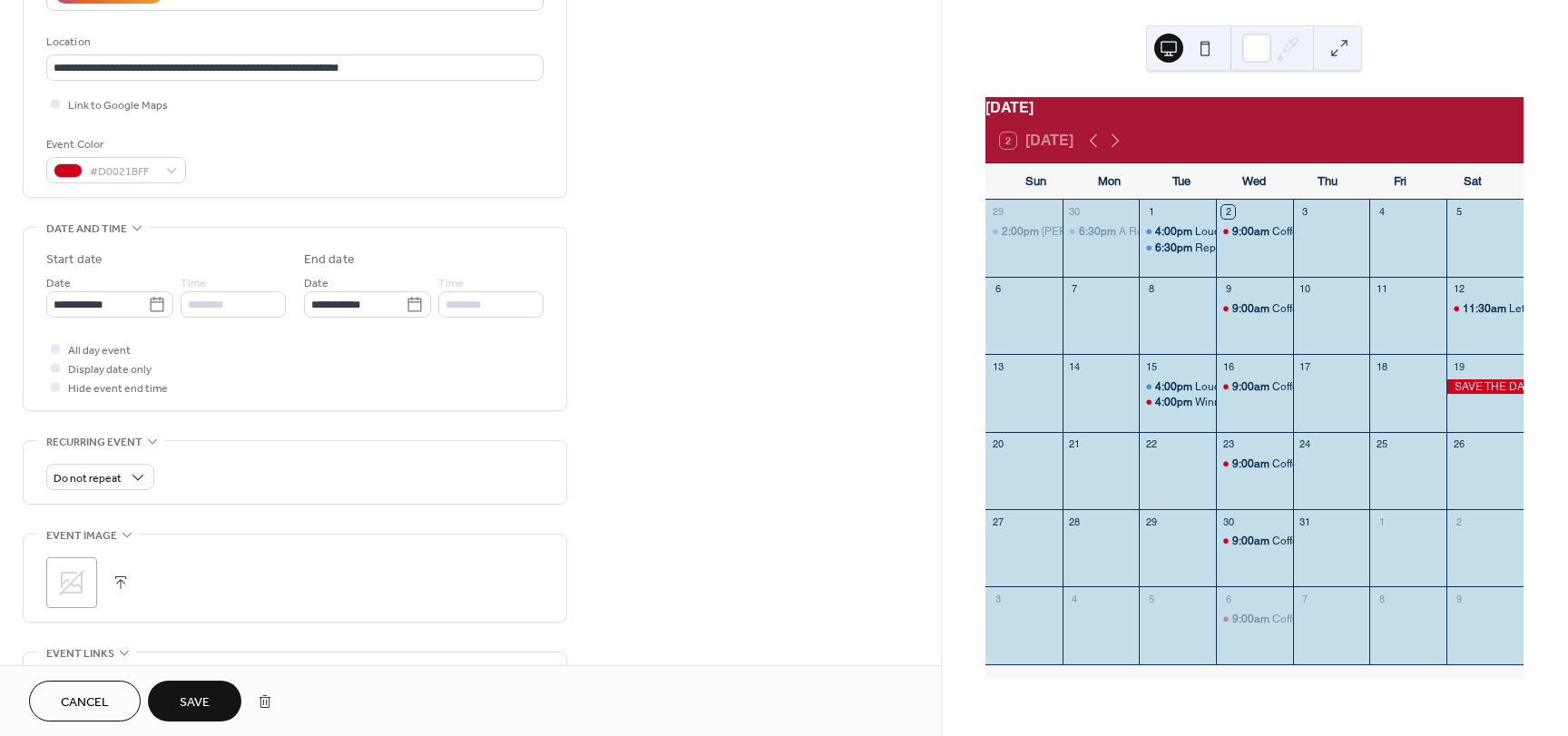 click on "********" at bounding box center (233, 304) 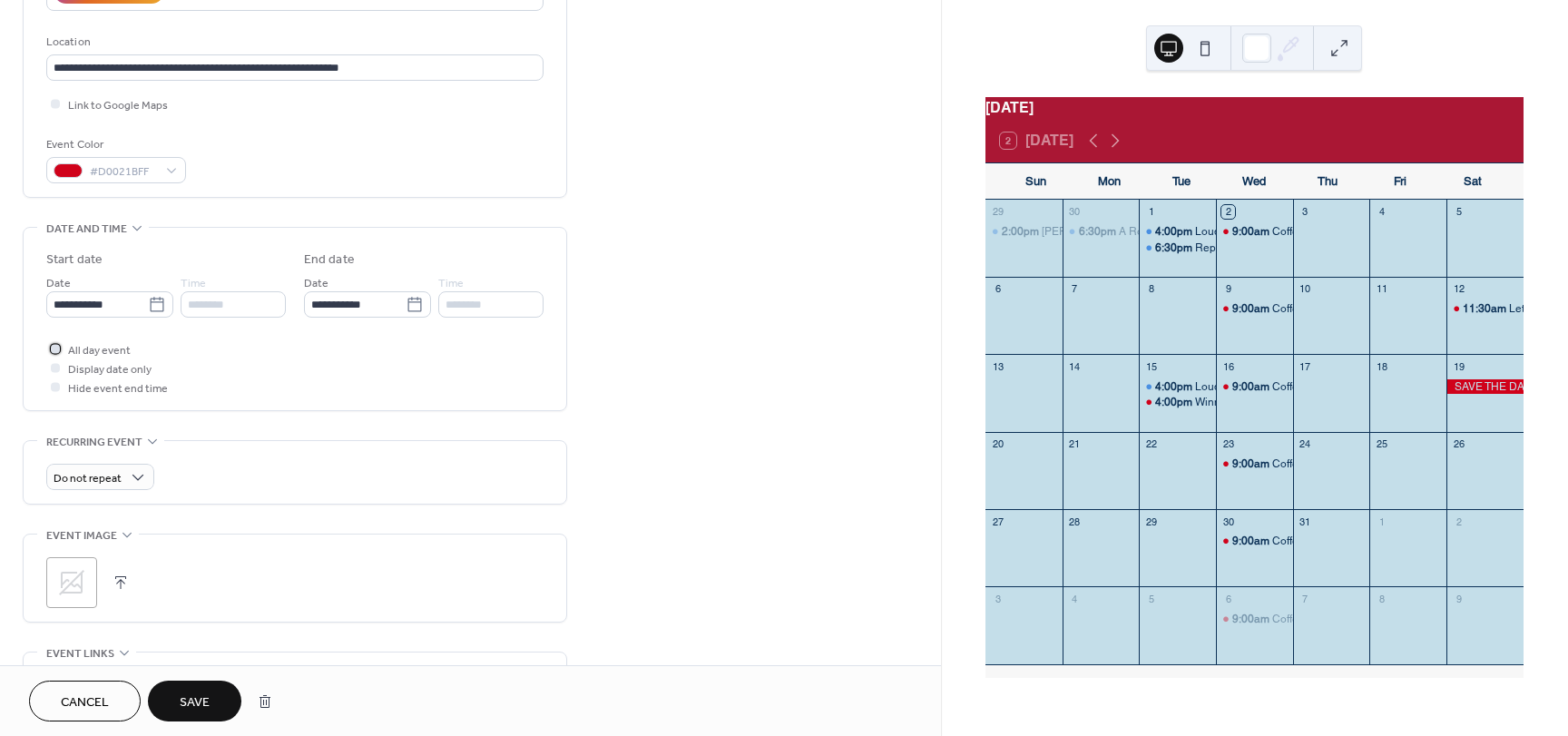 click 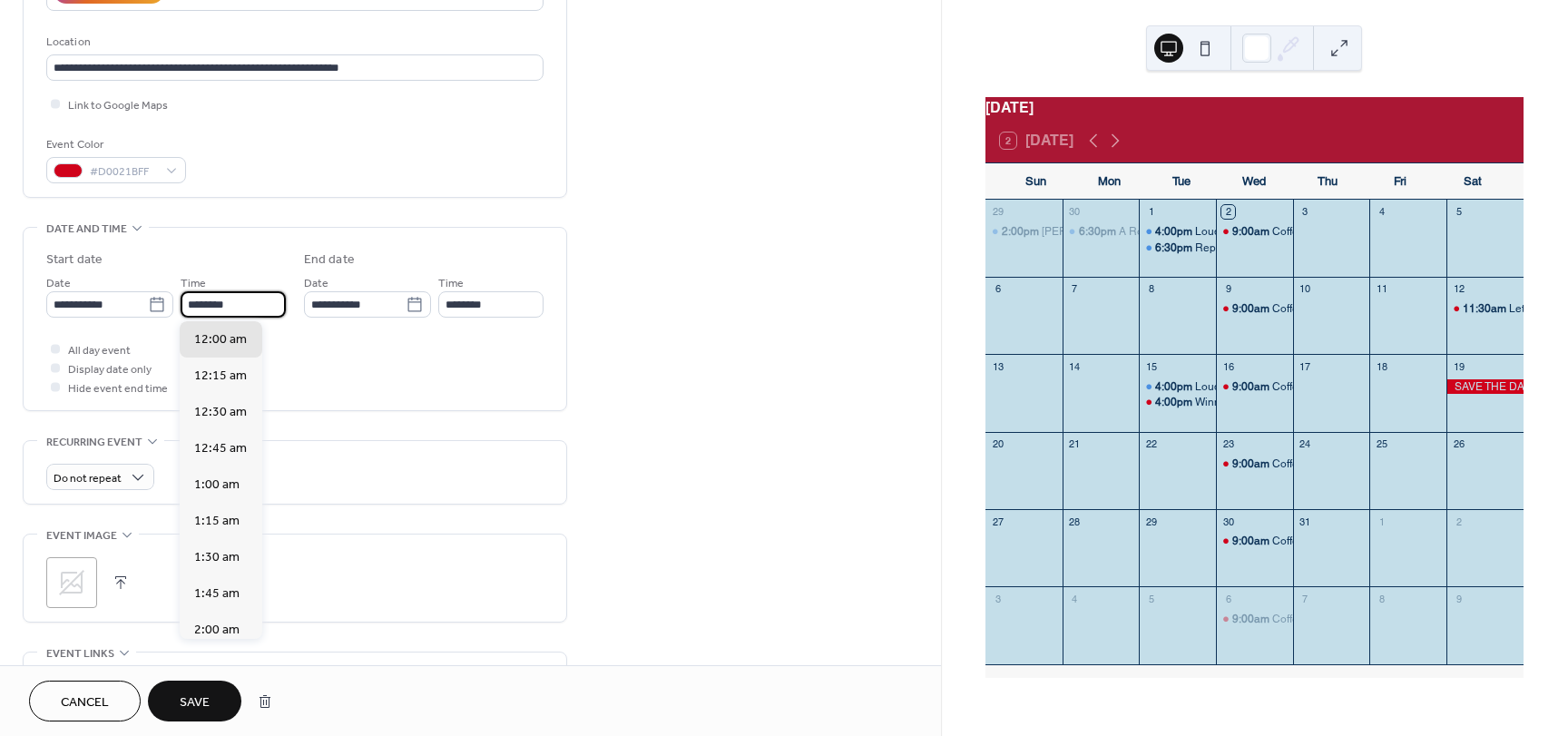 click on "********" at bounding box center (233, 304) 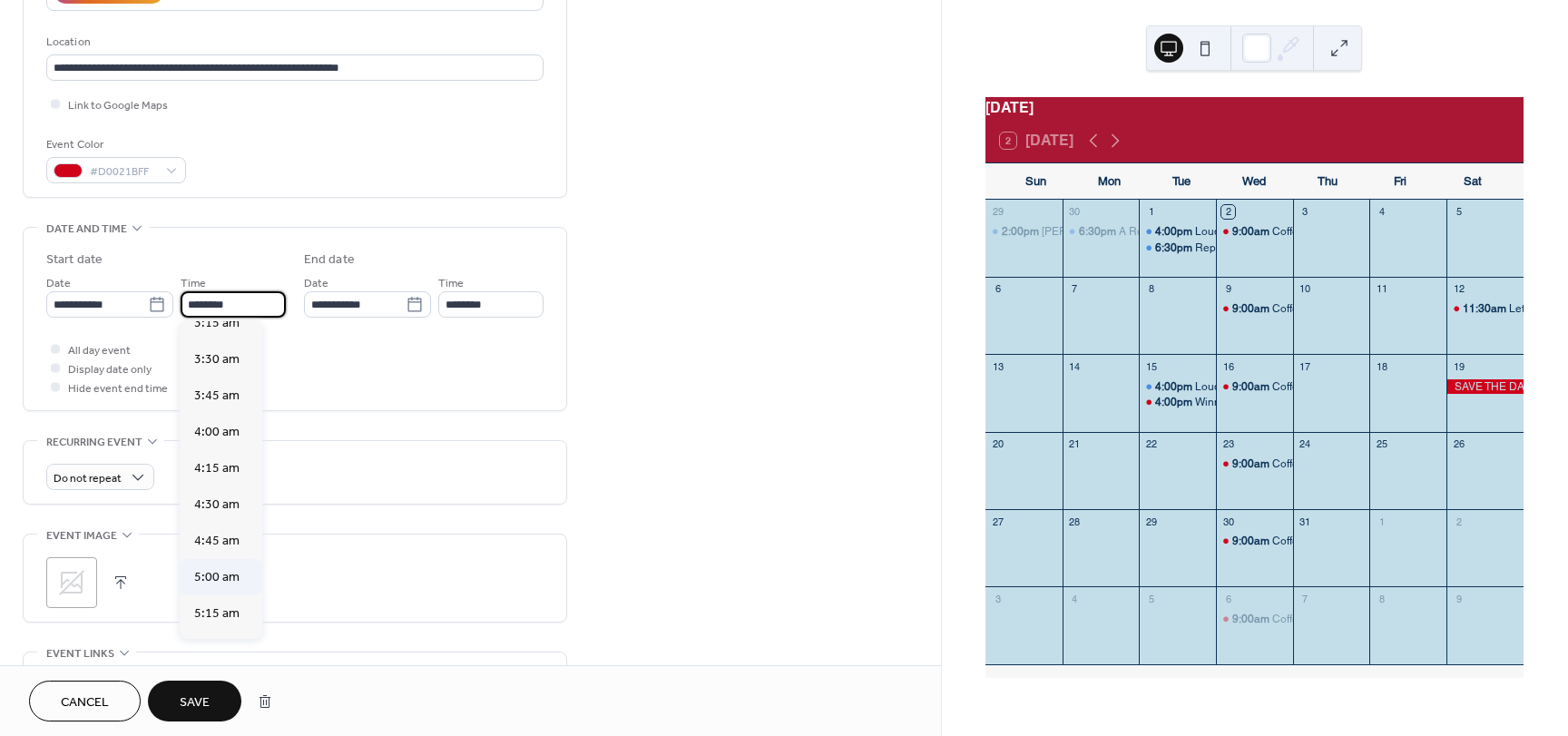 scroll, scrollTop: 545, scrollLeft: 0, axis: vertical 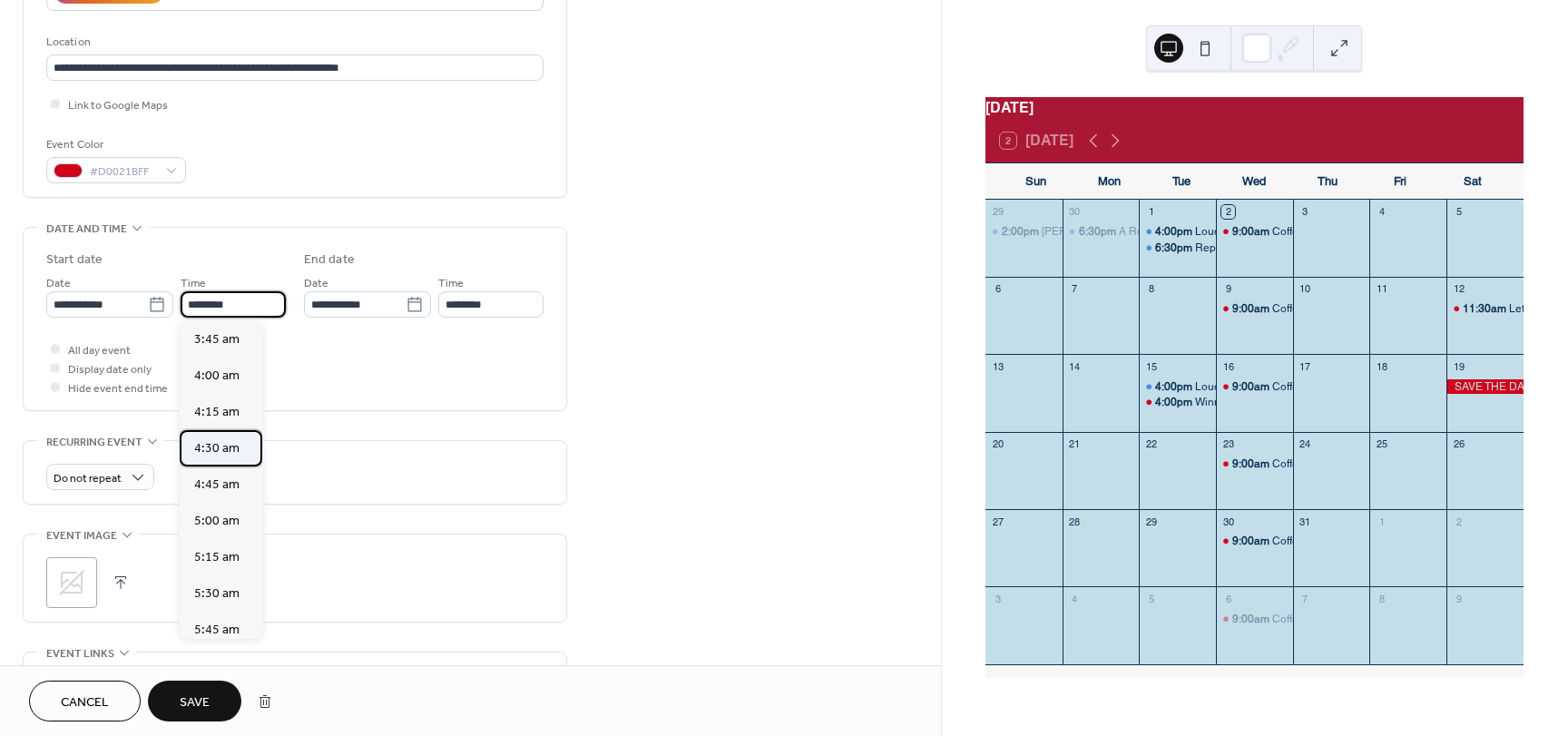 click on "4:30 am" at bounding box center [217, 448] 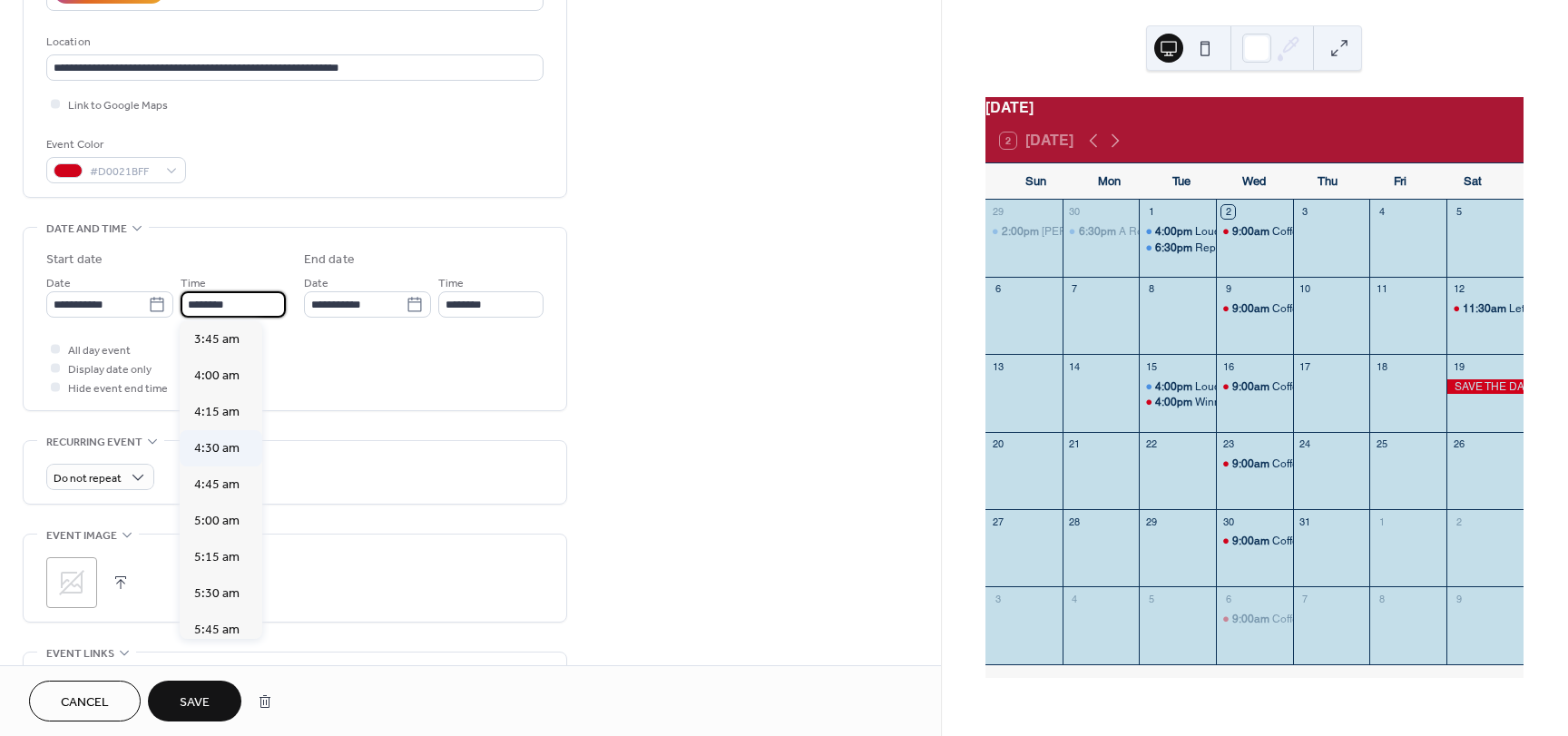 type on "*******" 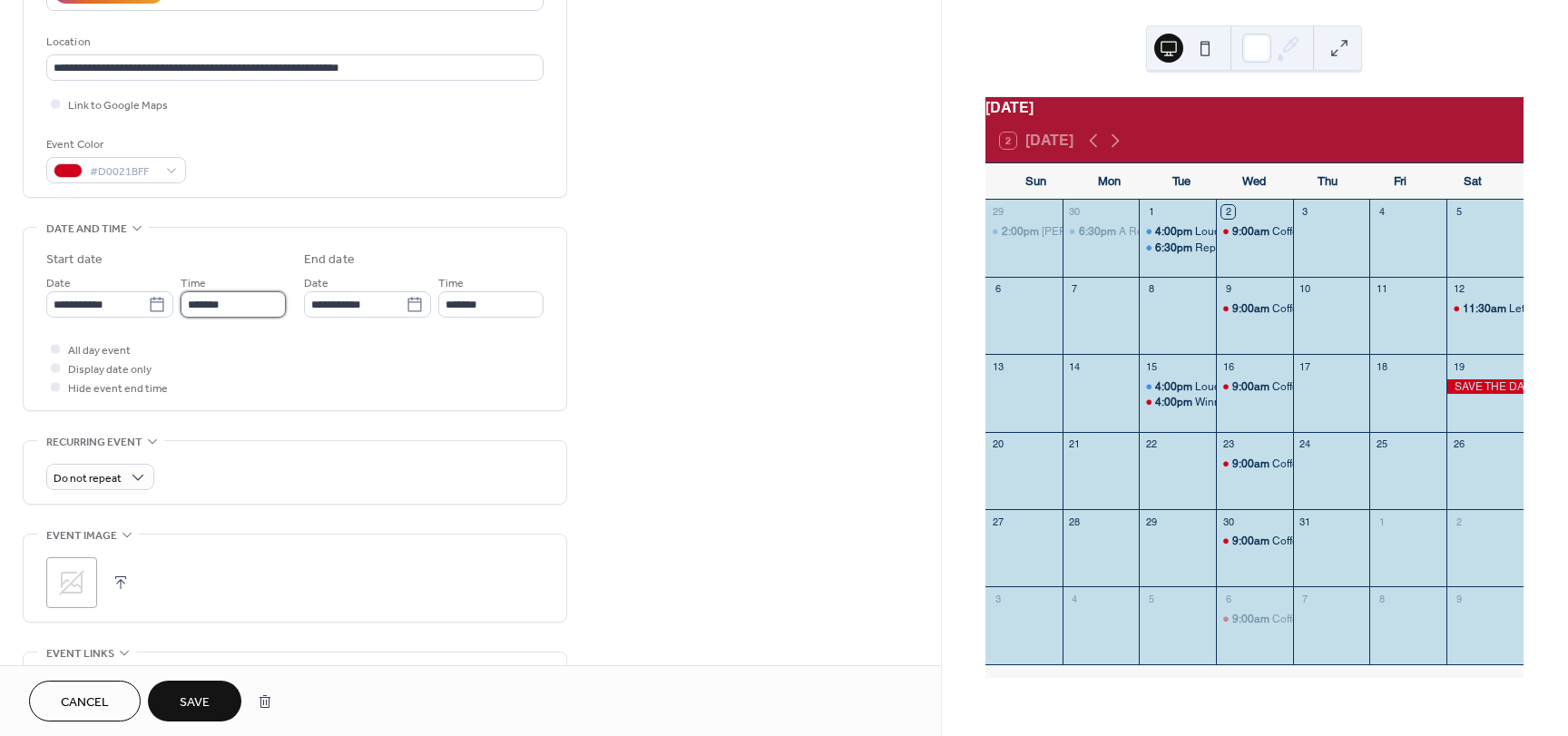 click on "*******" at bounding box center (233, 304) 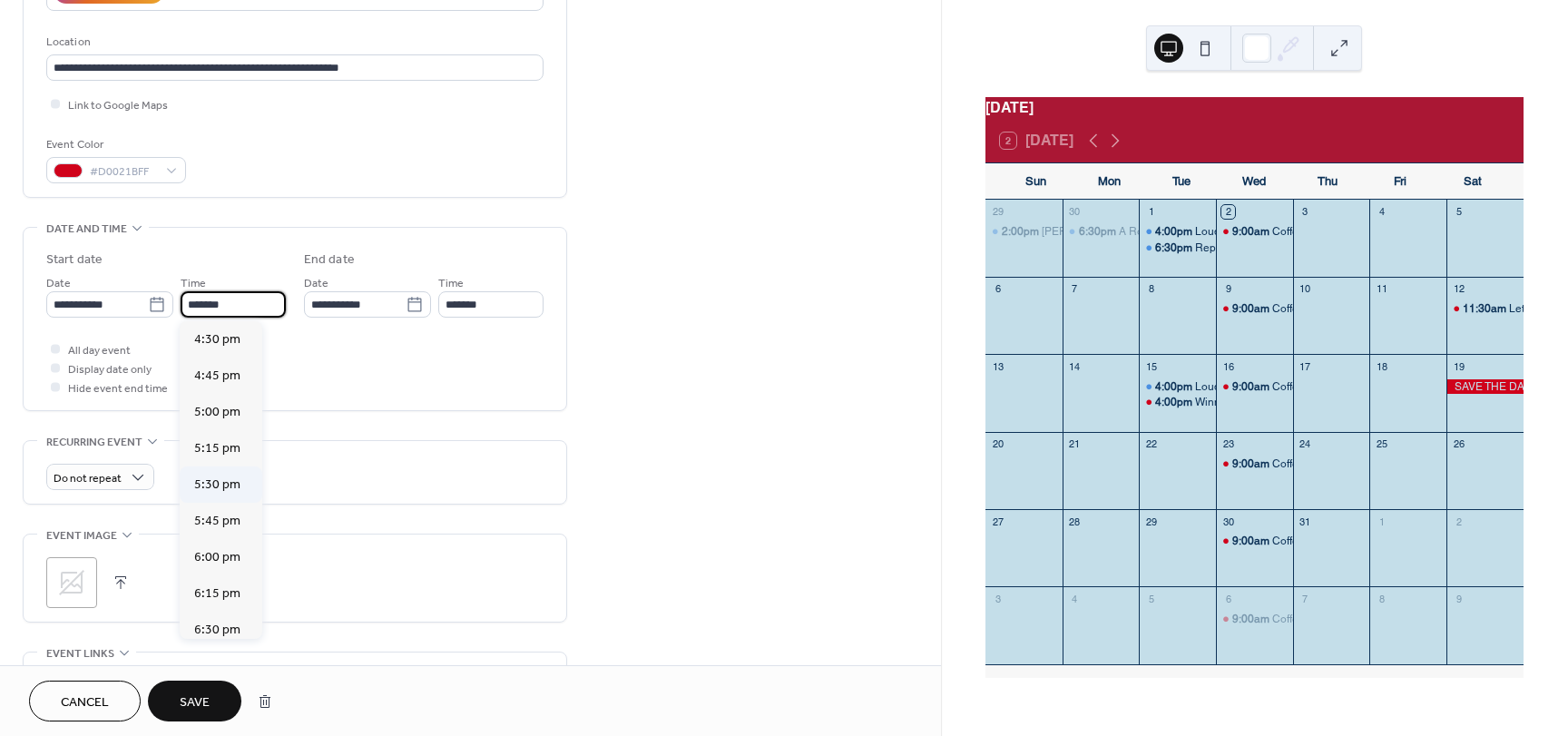scroll, scrollTop: 2394, scrollLeft: 0, axis: vertical 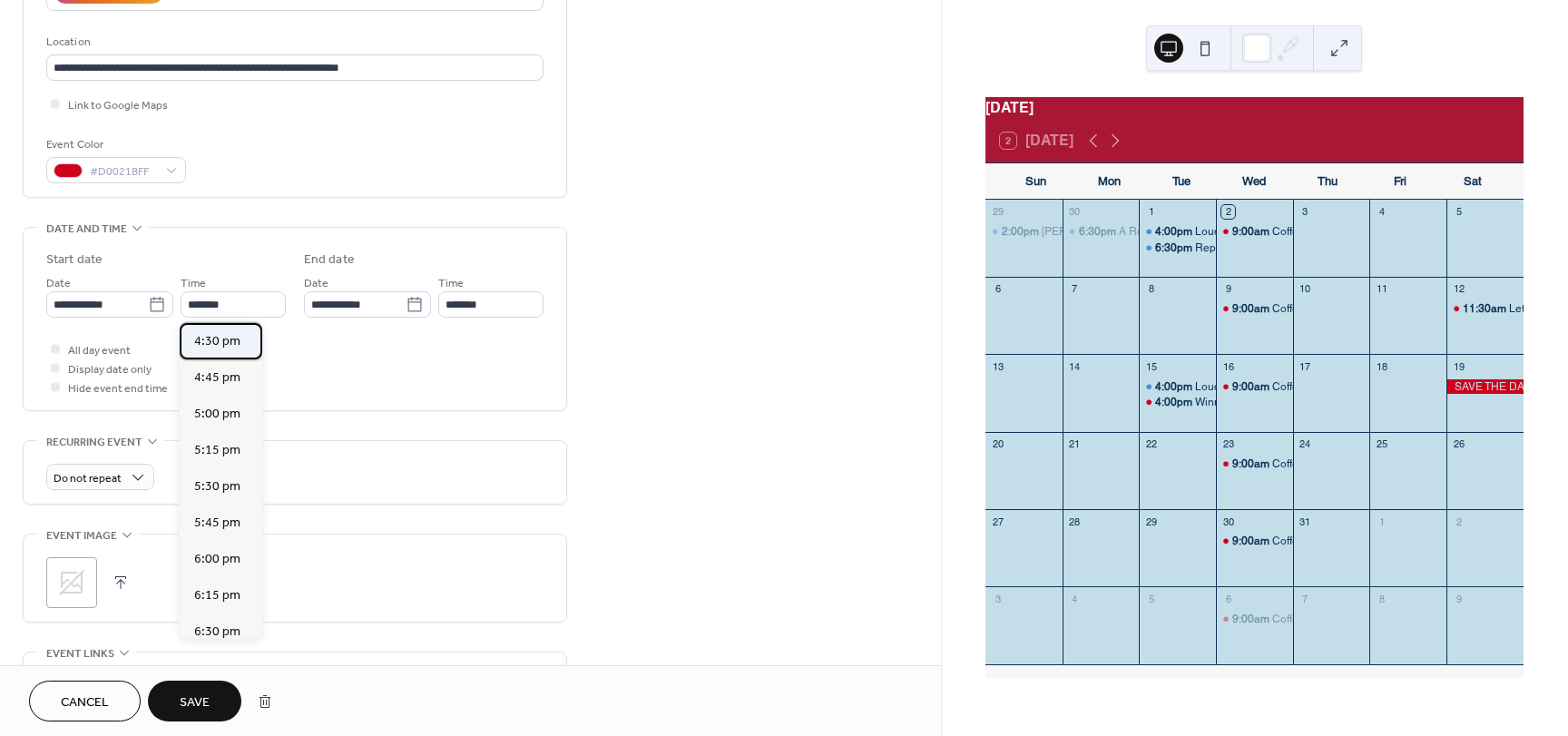 click on "4:30 pm" at bounding box center [217, 341] 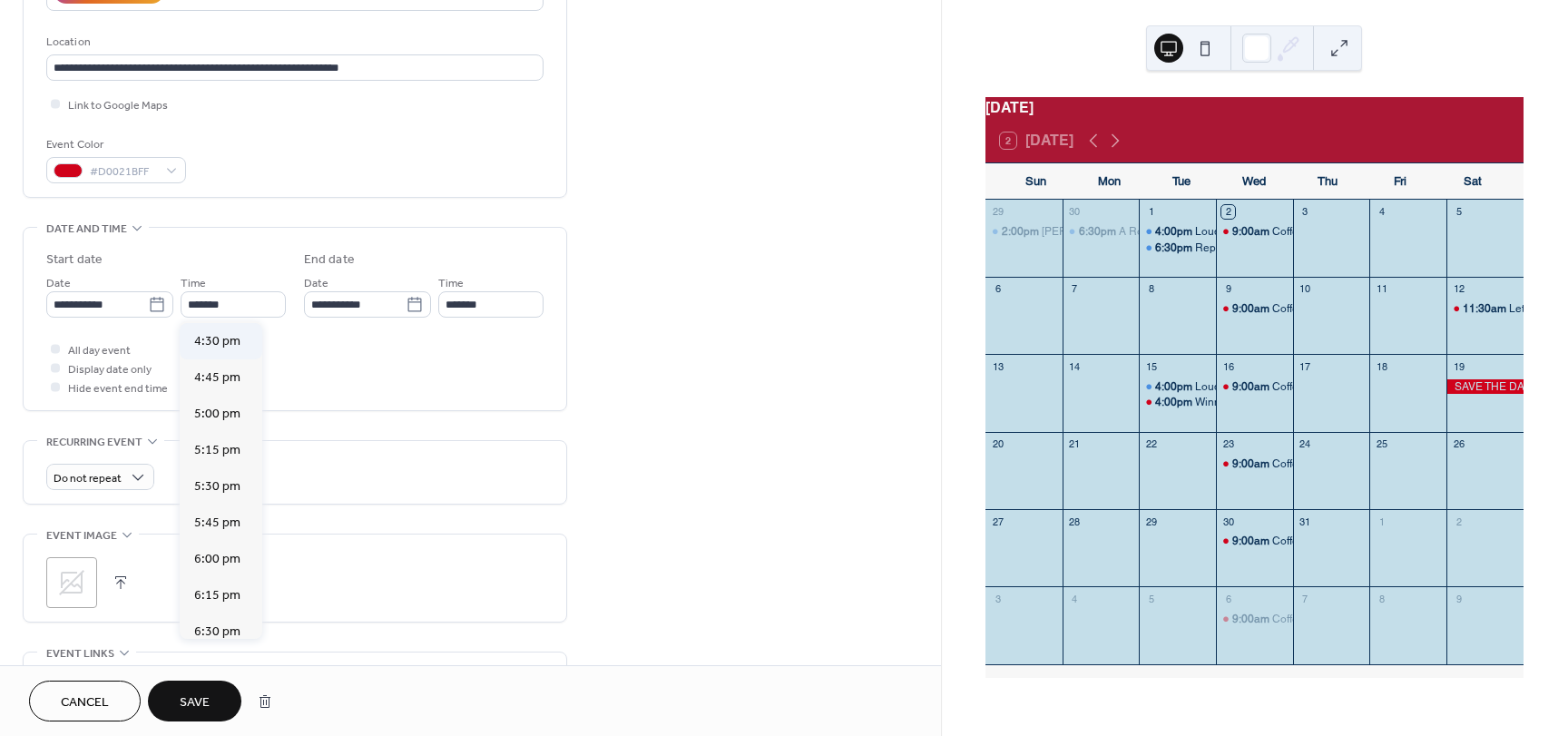 type on "*******" 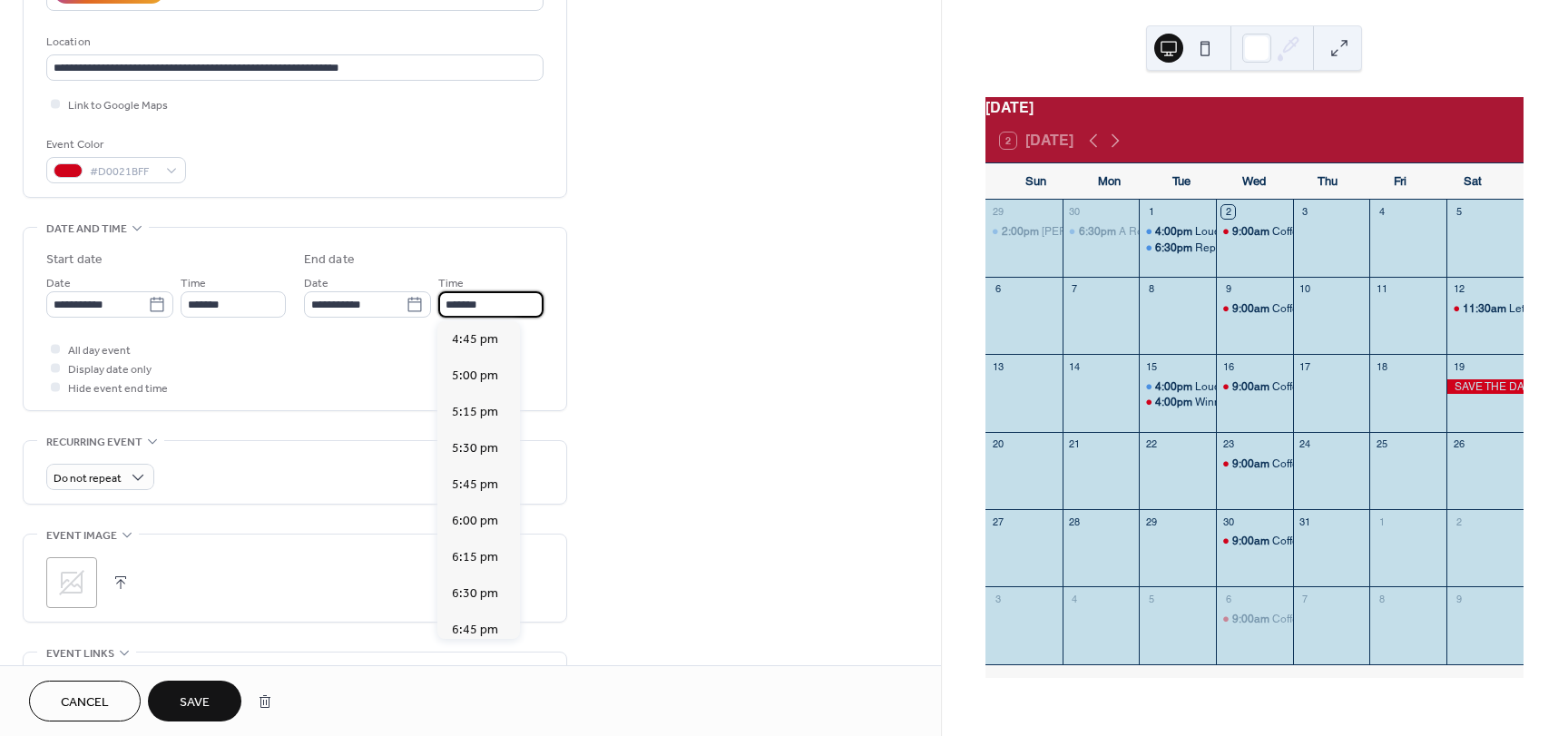 click on "*******" at bounding box center [491, 304] 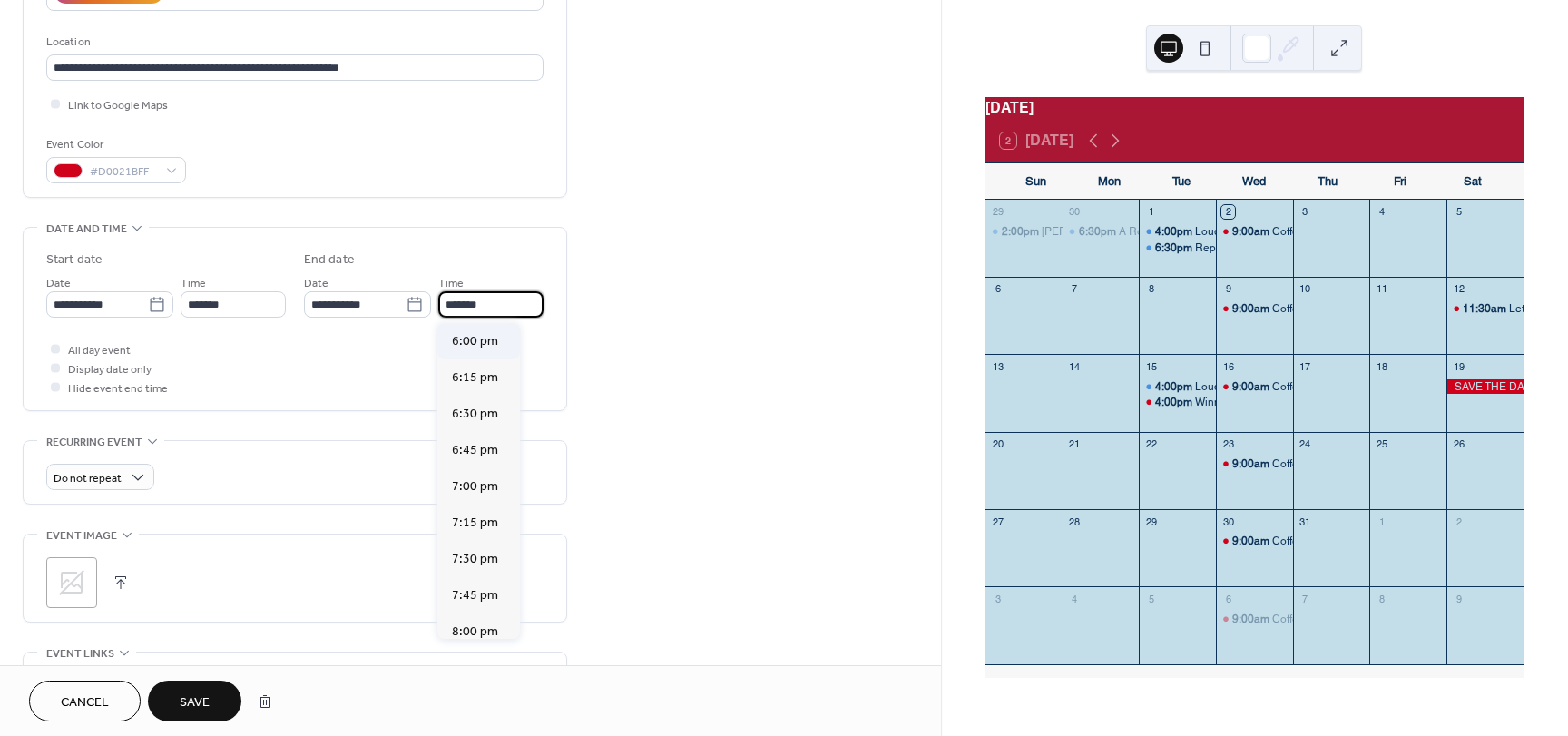 scroll, scrollTop: 182, scrollLeft: 0, axis: vertical 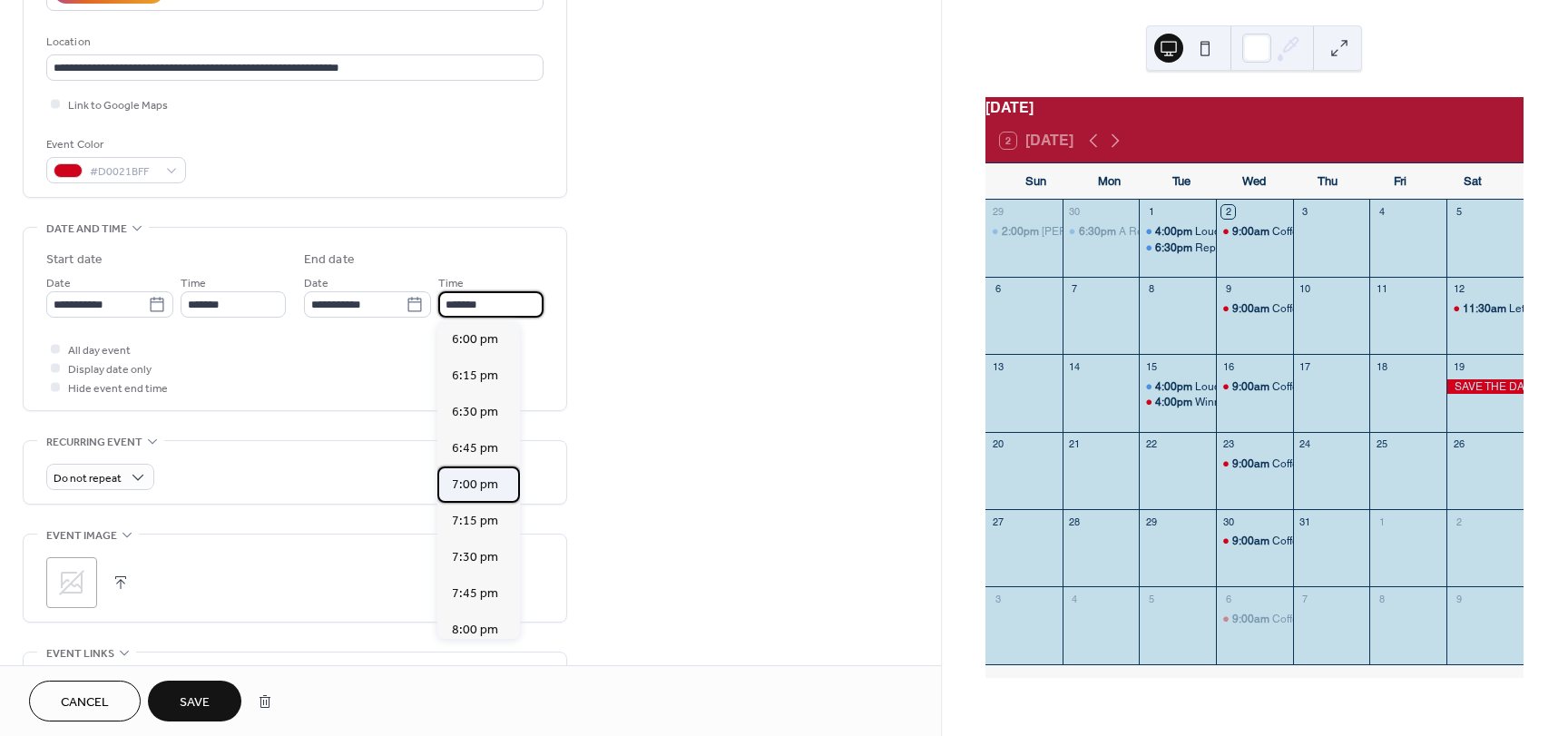 click on "7:00 pm" at bounding box center (475, 485) 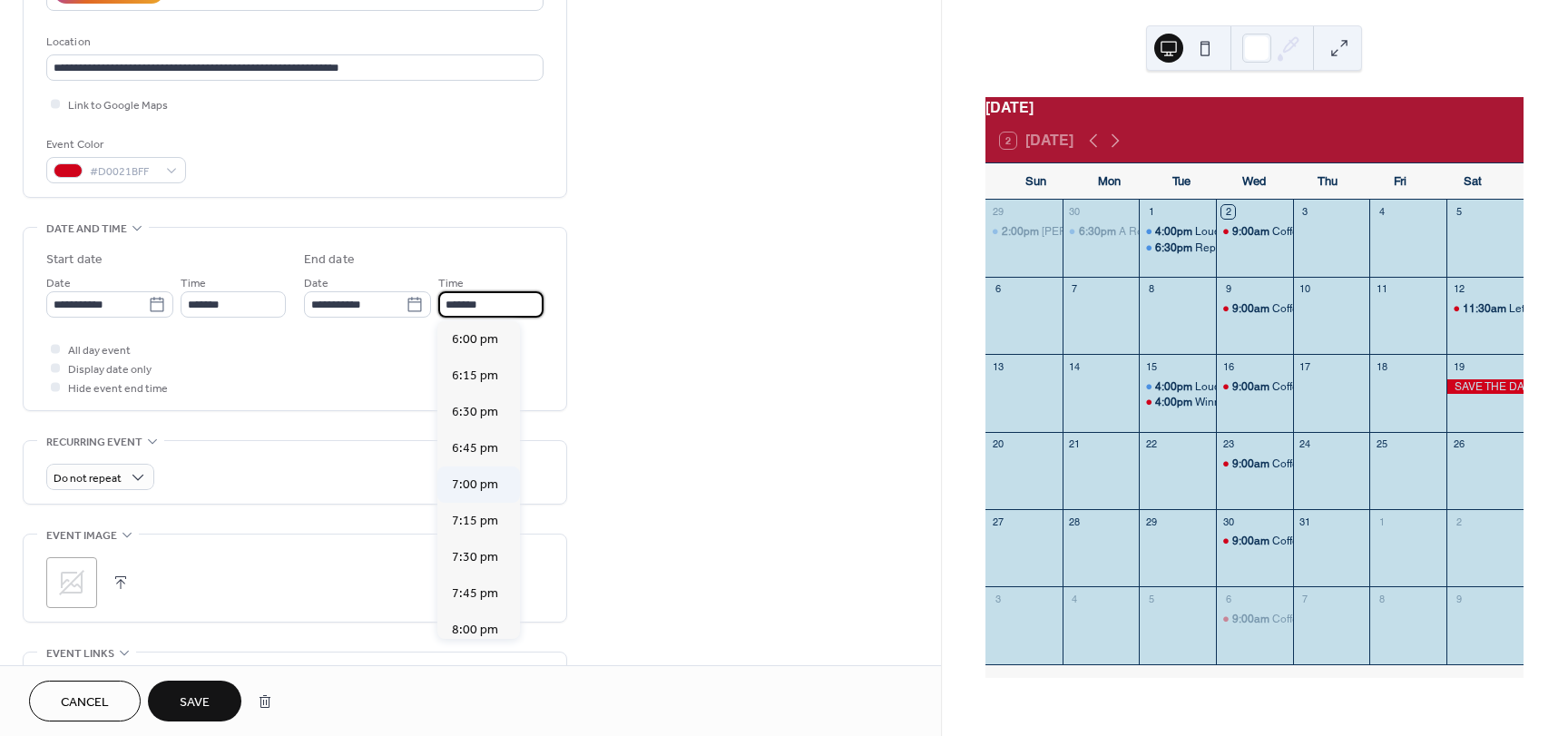 type on "*******" 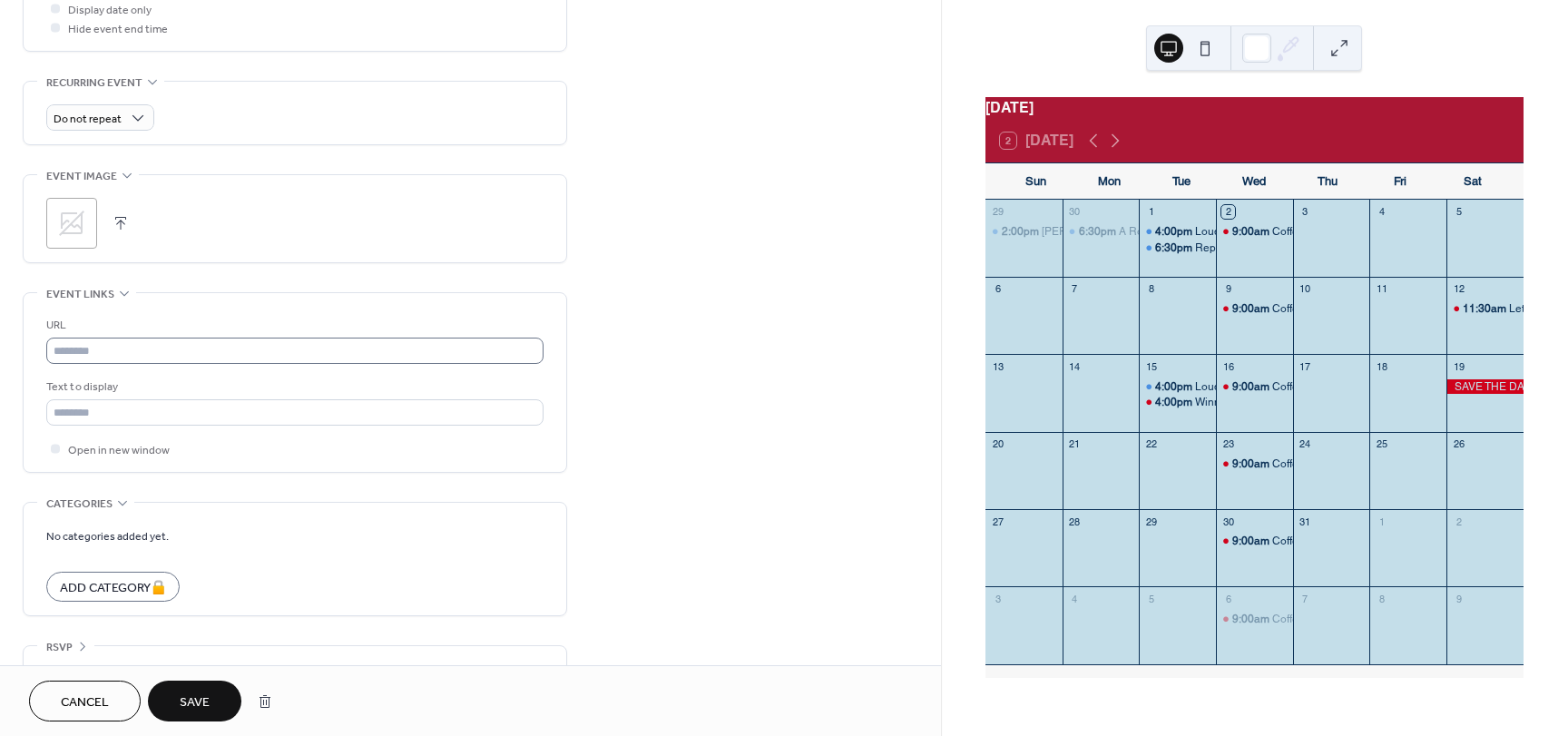 scroll, scrollTop: 726, scrollLeft: 0, axis: vertical 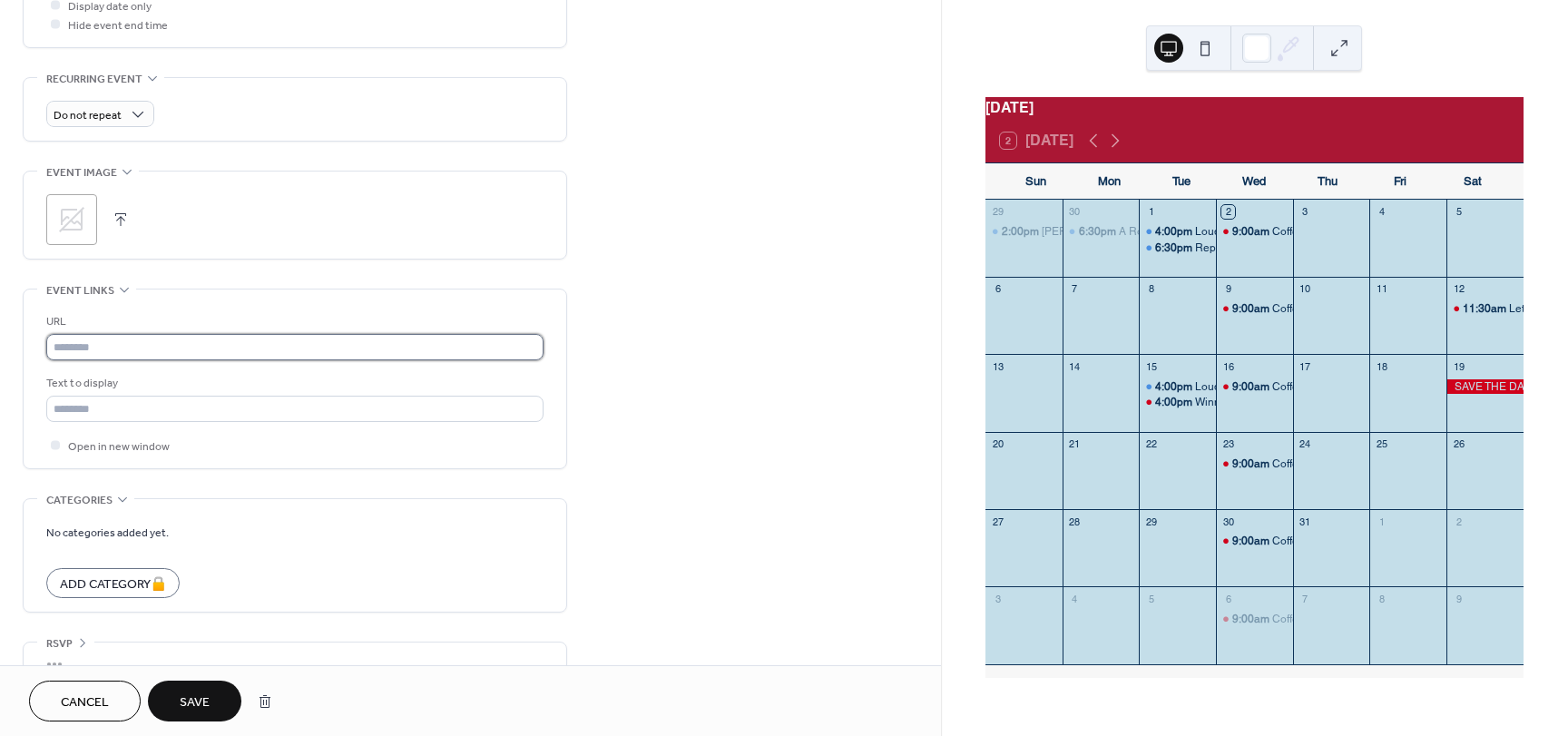 click at bounding box center [295, 347] 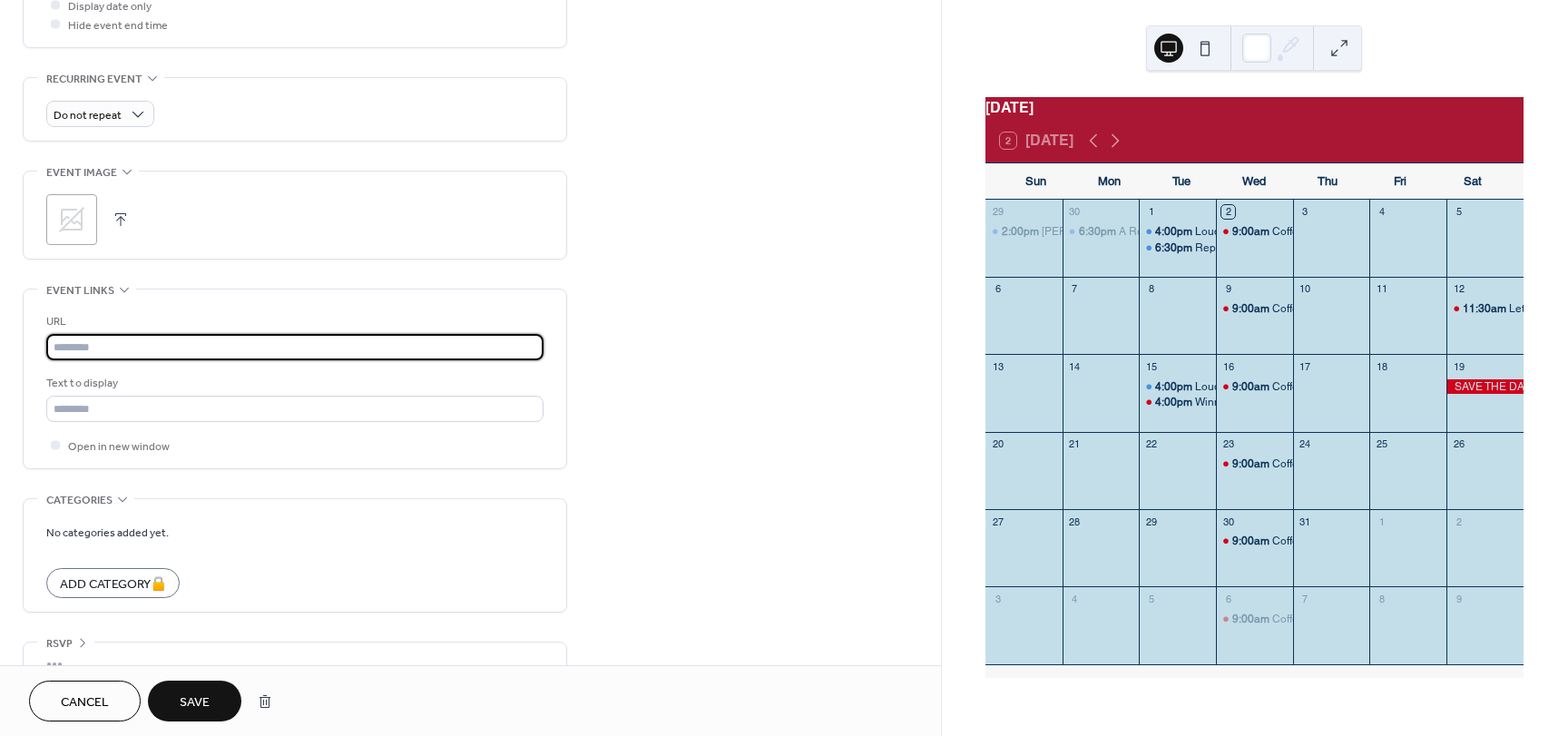 paste on "**********" 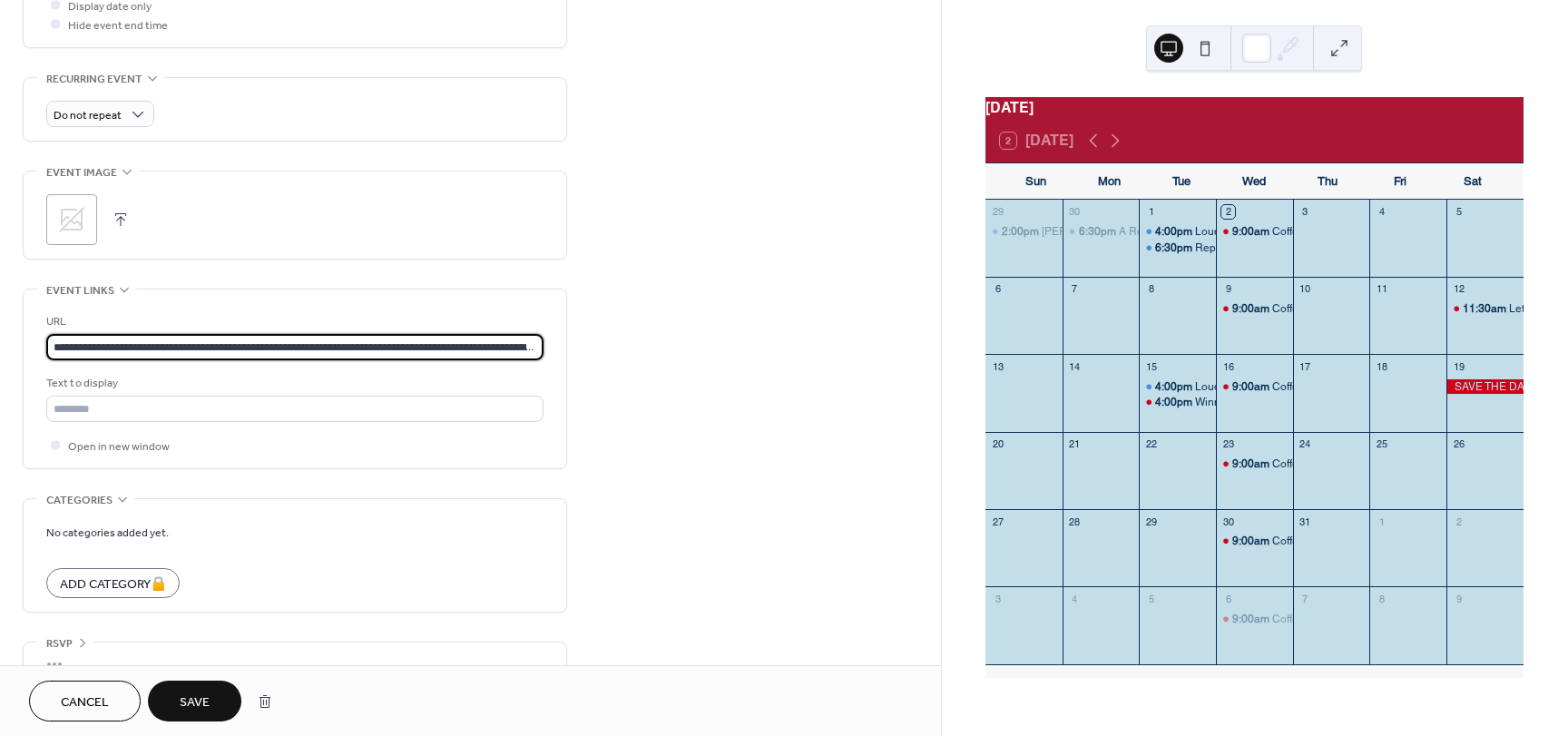 scroll, scrollTop: 0, scrollLeft: 470, axis: horizontal 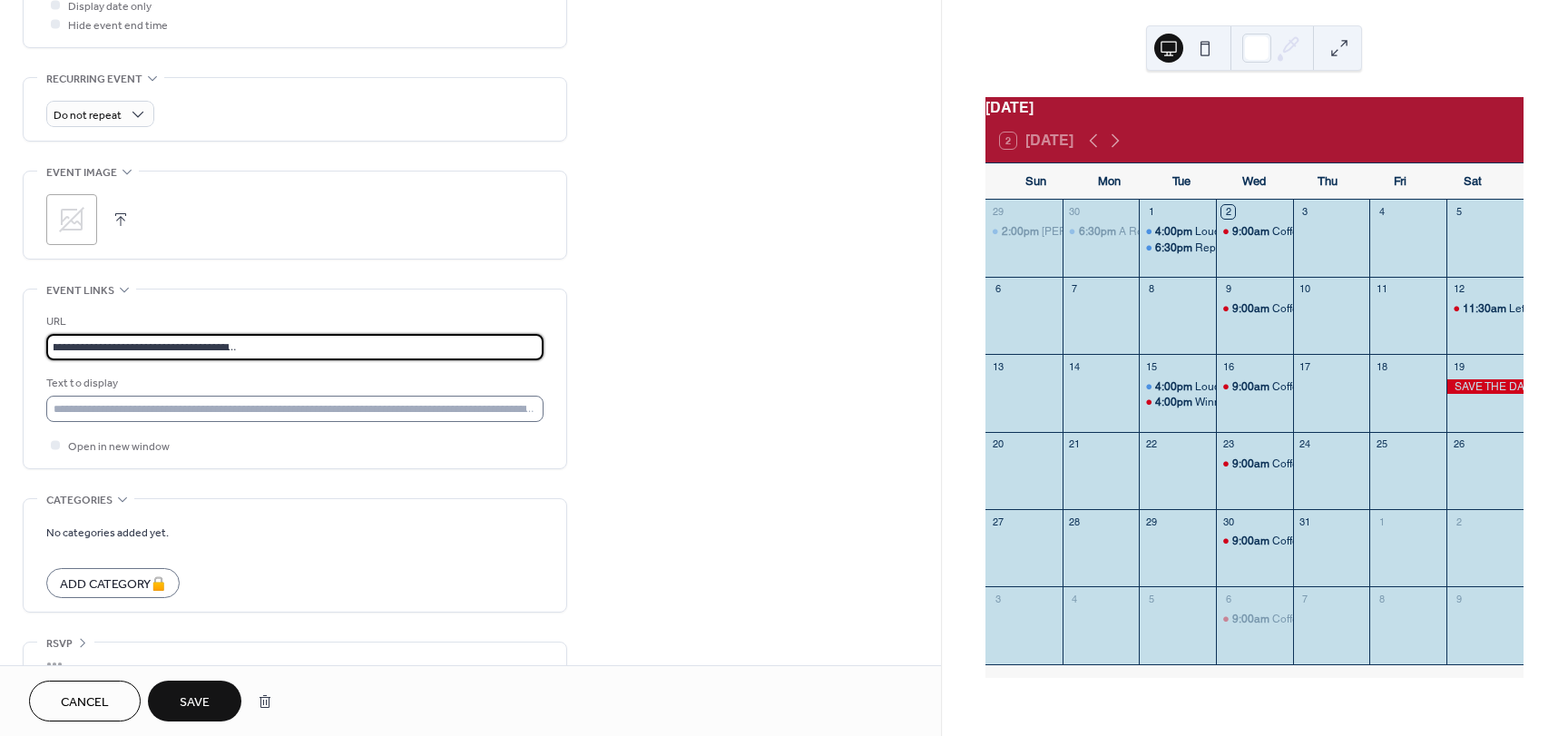 type on "**********" 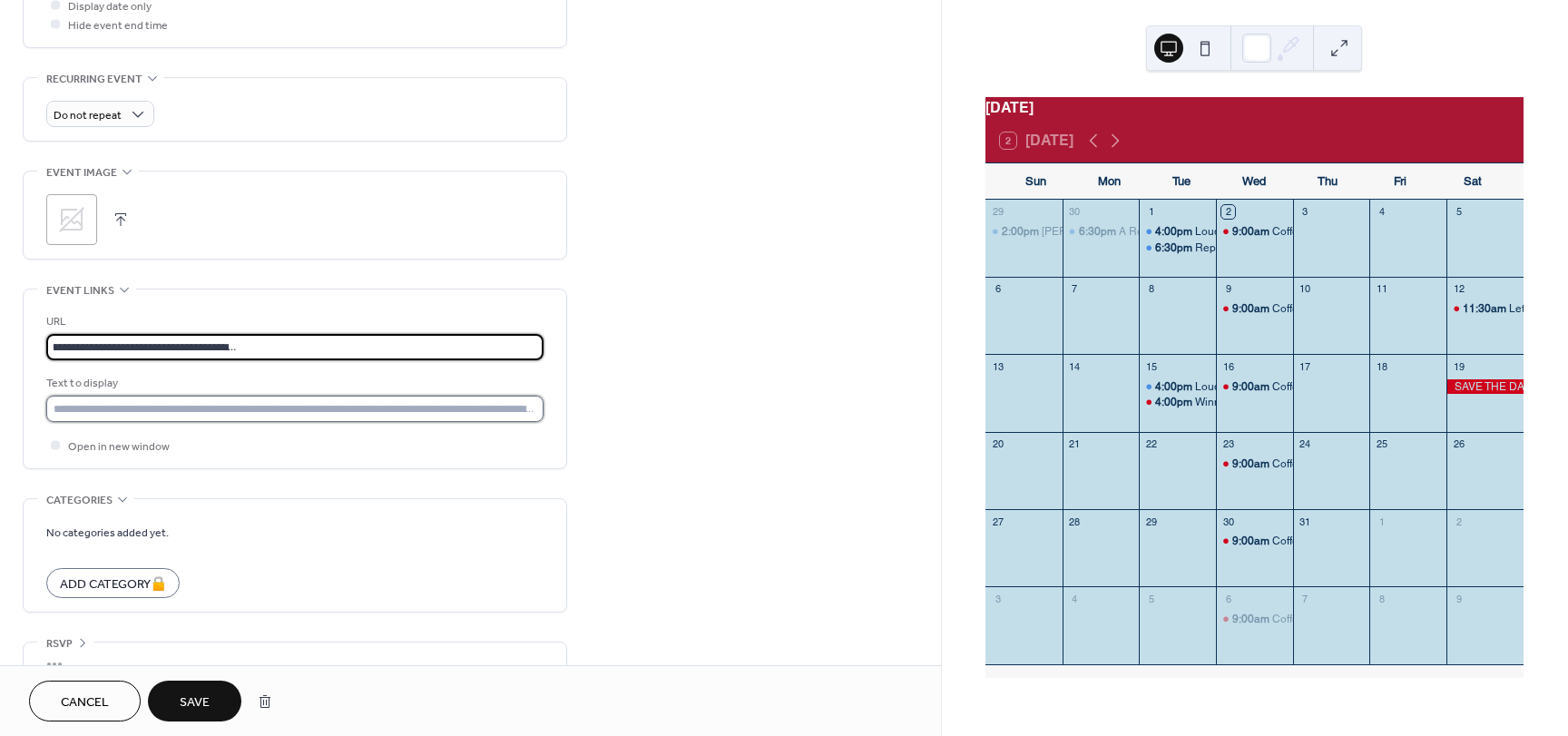 scroll, scrollTop: 0, scrollLeft: 0, axis: both 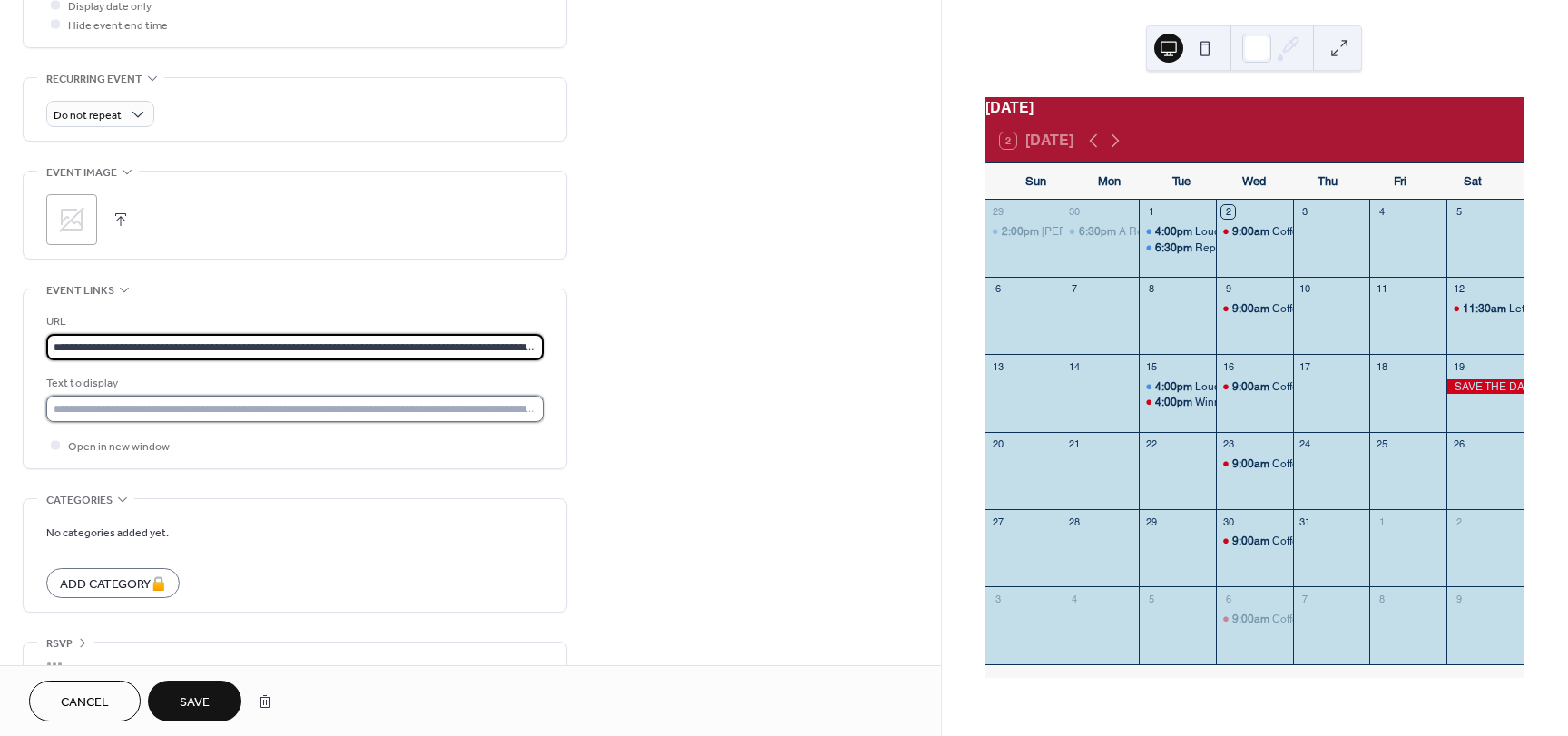 click at bounding box center [295, 408] 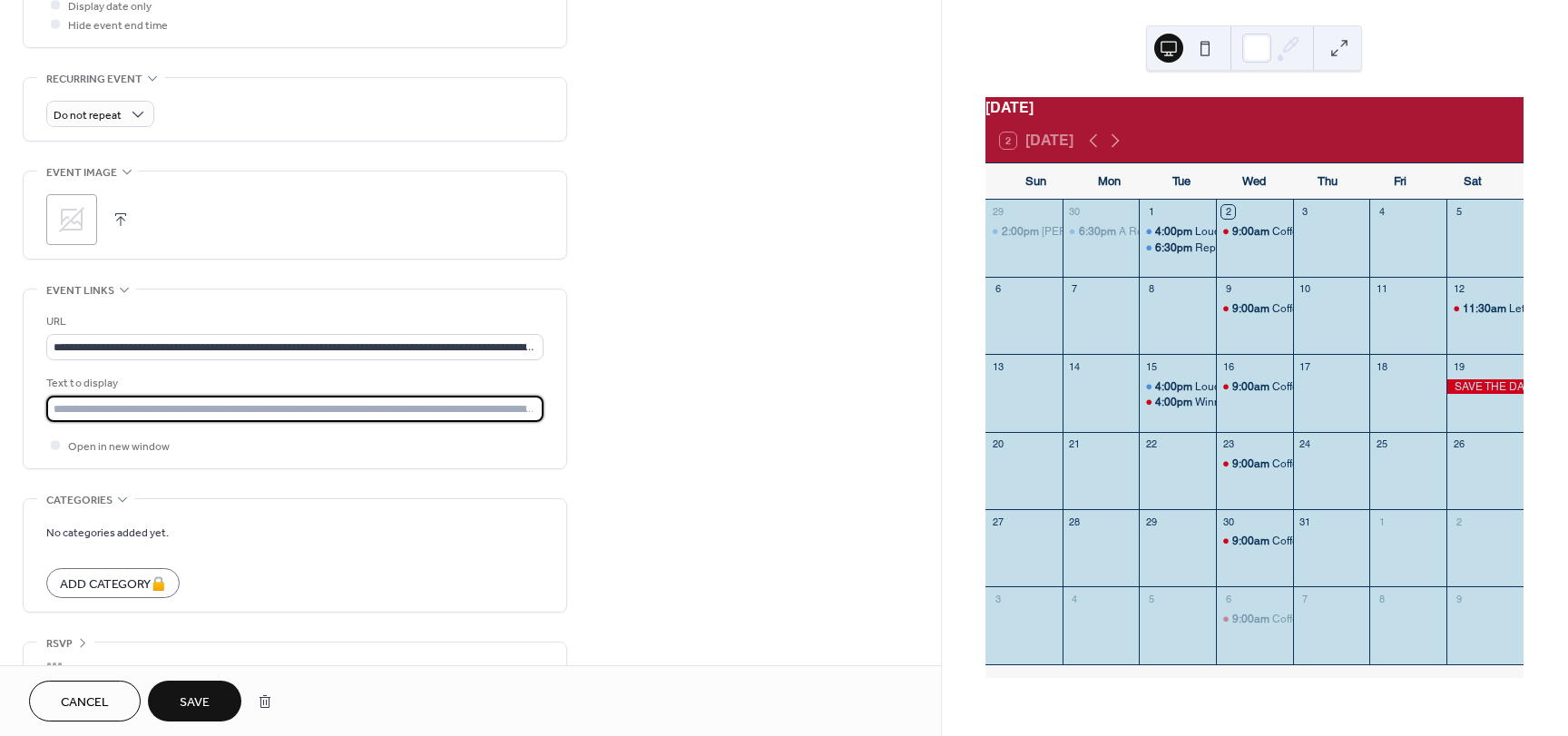 type on "**********" 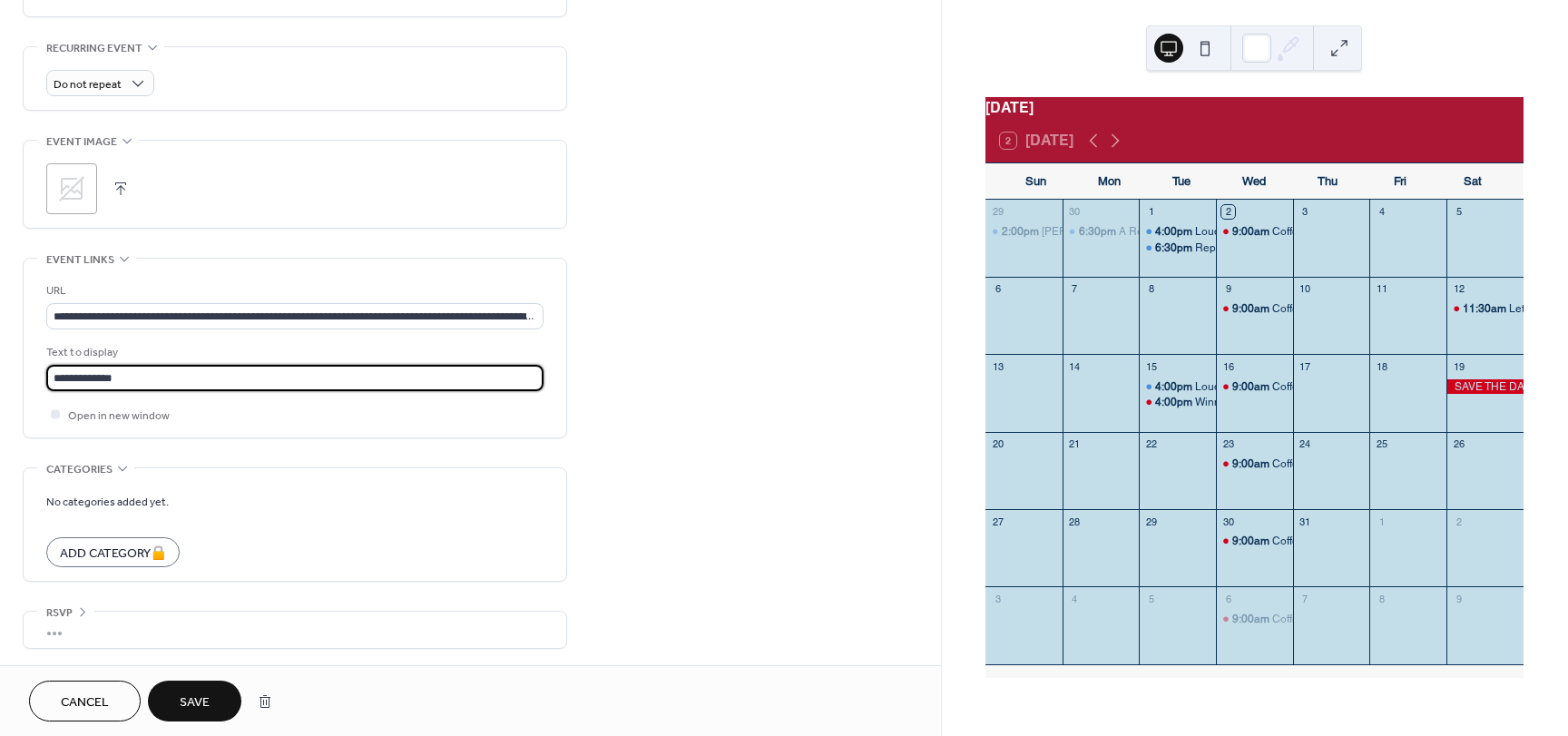 scroll, scrollTop: 759, scrollLeft: 0, axis: vertical 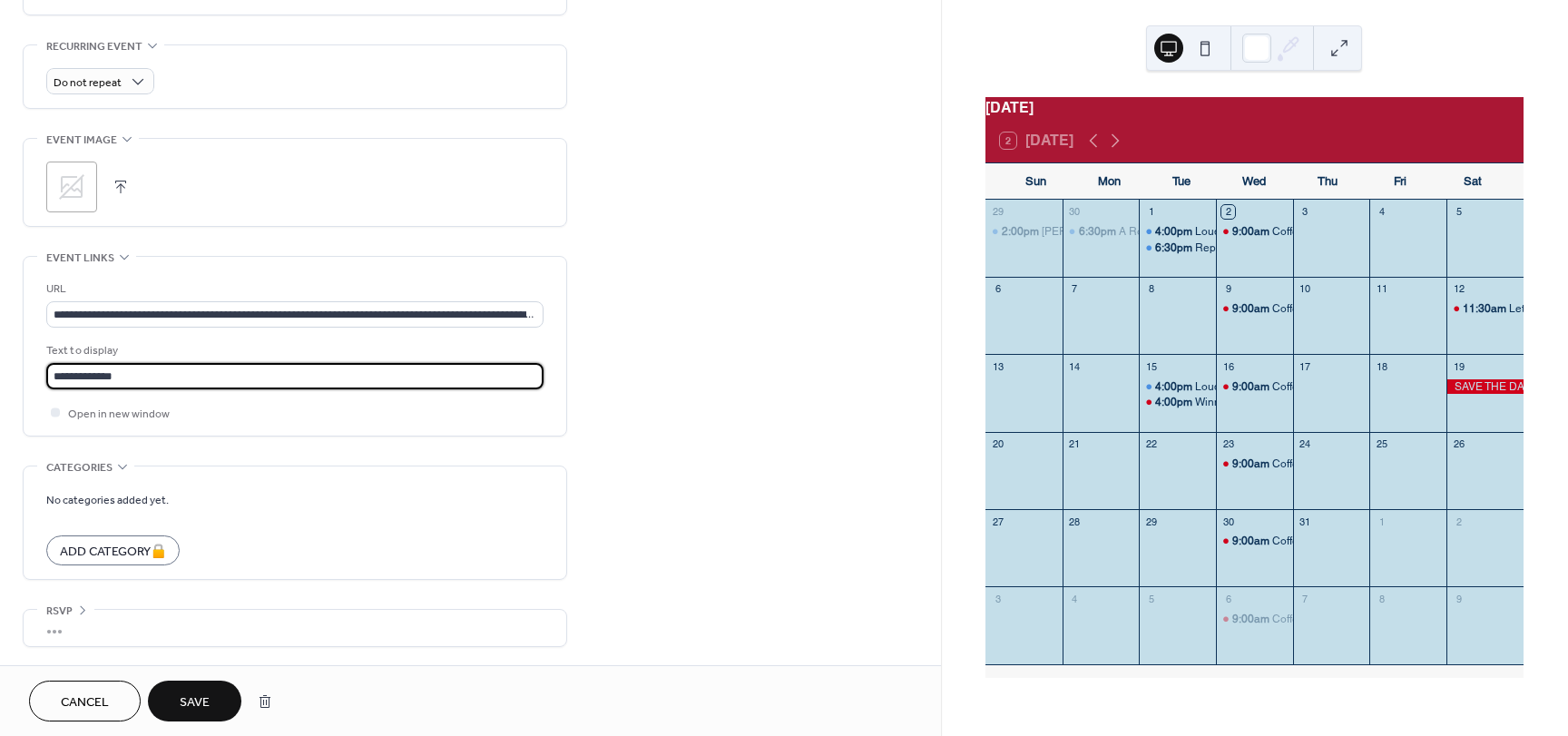click on "Save" at bounding box center (194, 702) 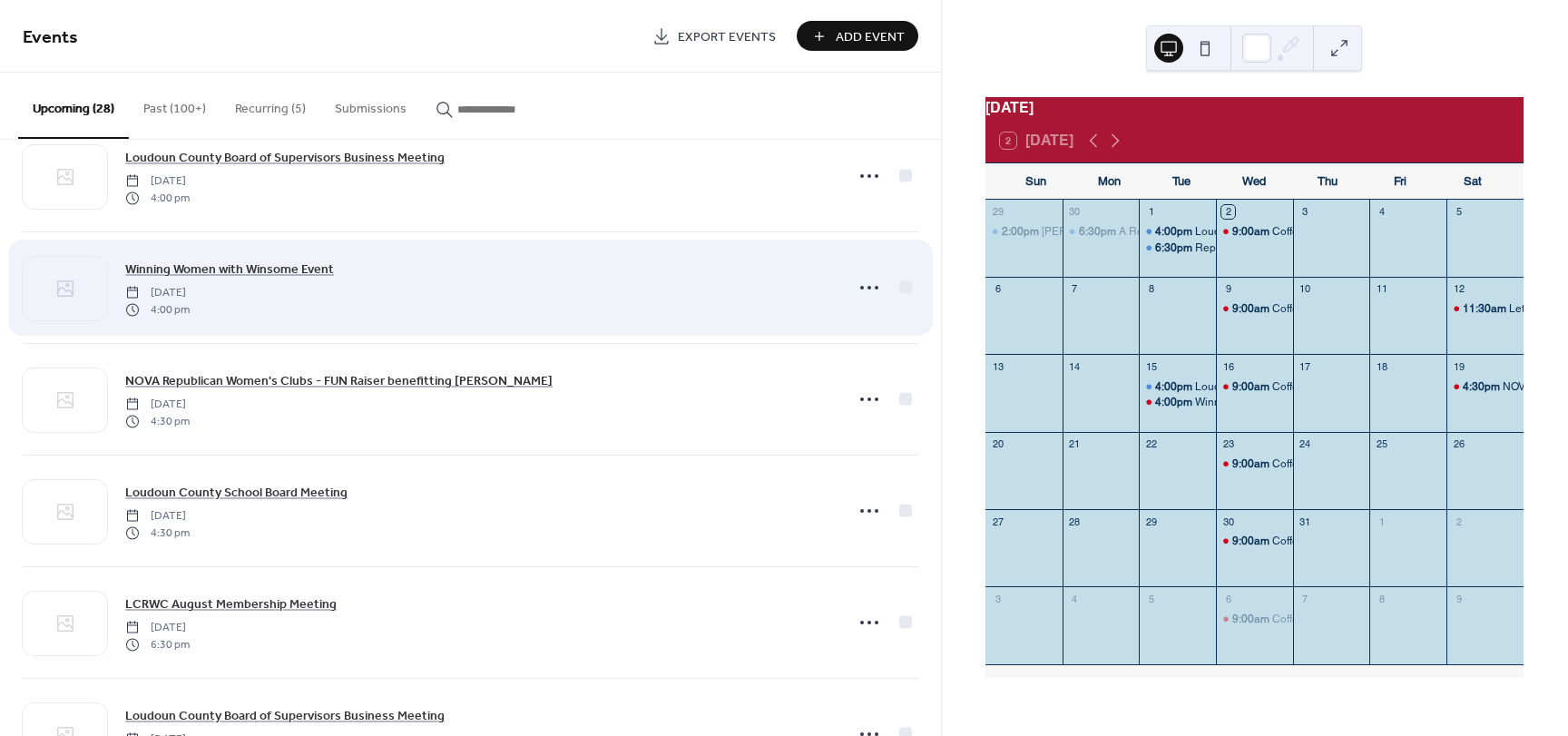 scroll, scrollTop: 182, scrollLeft: 0, axis: vertical 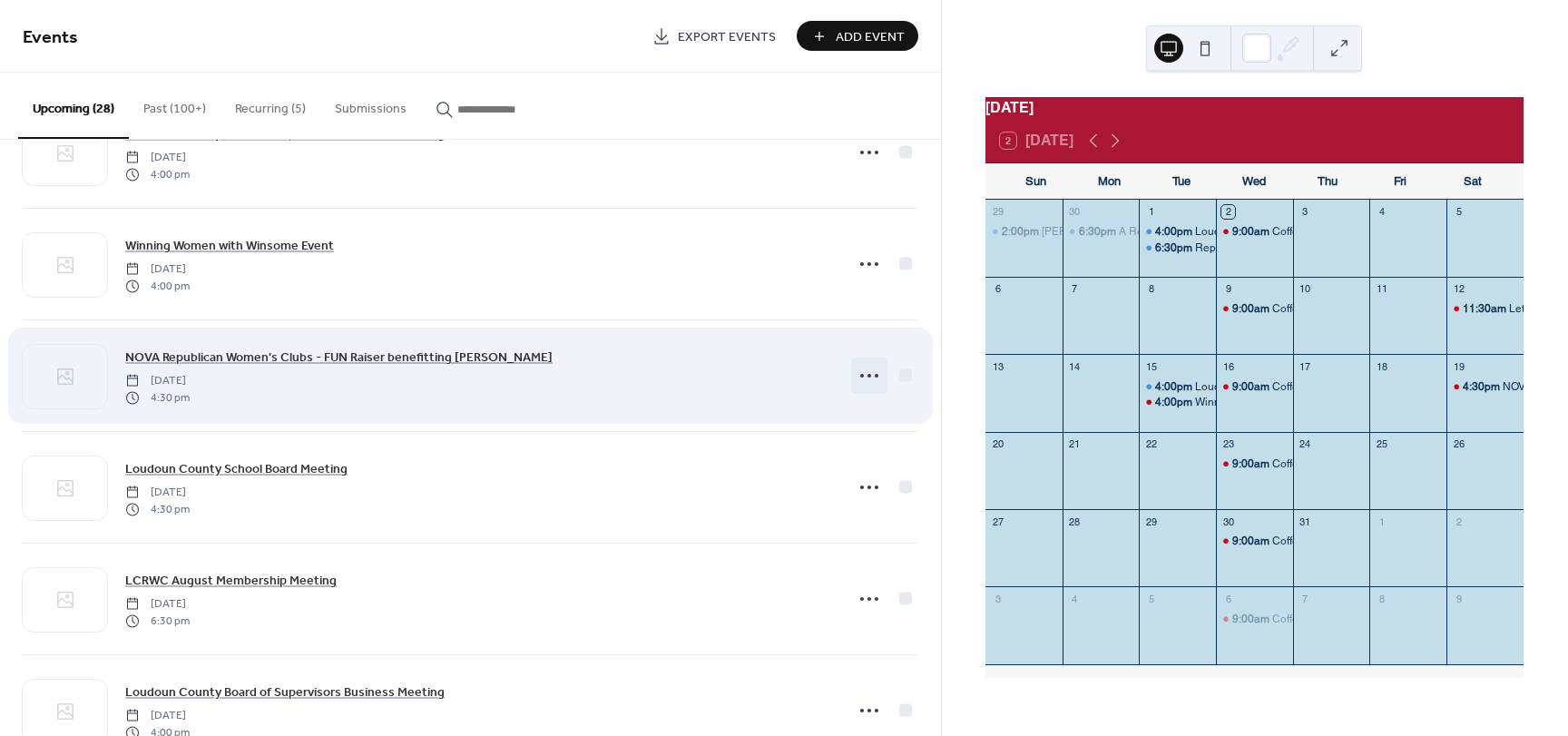 click 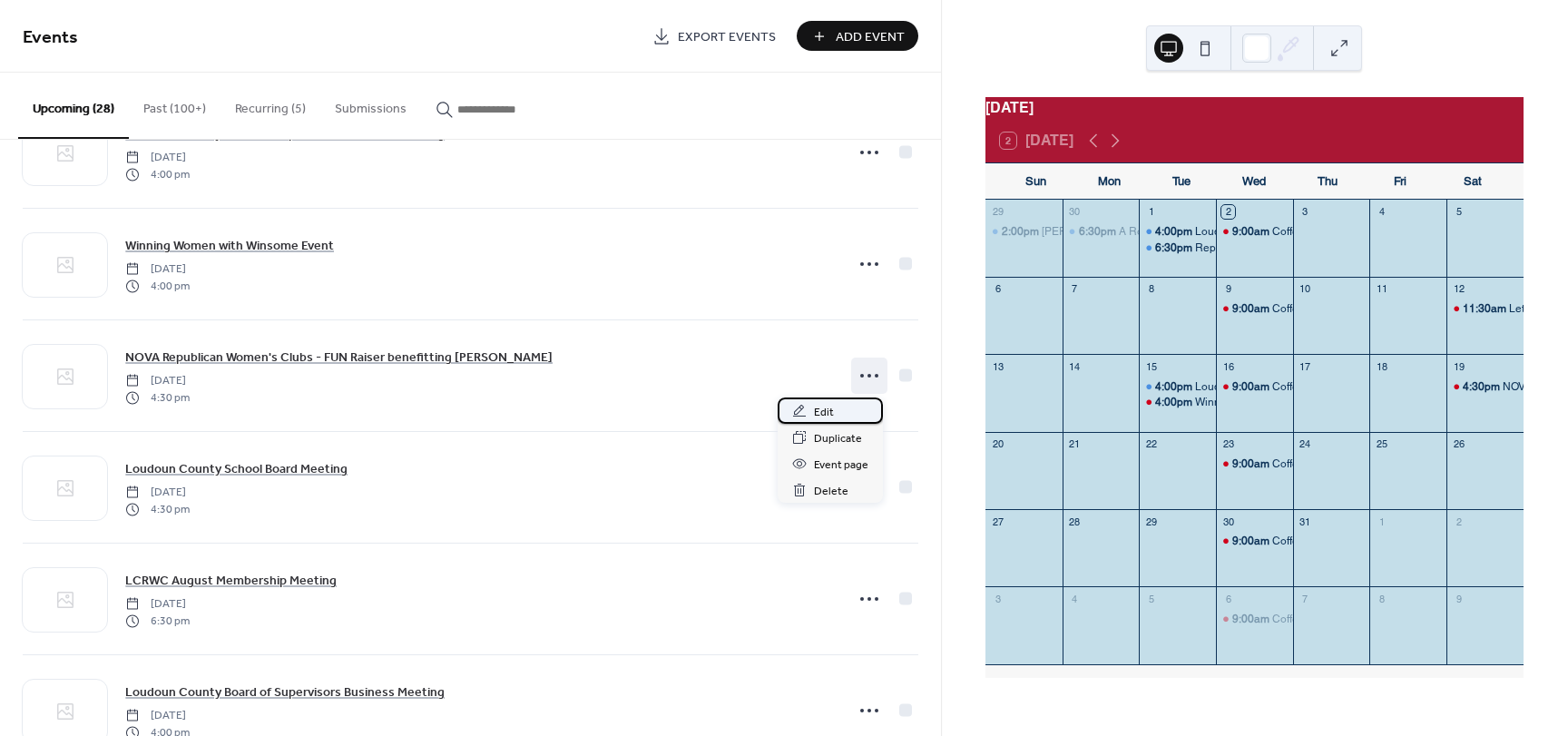 click on "Edit" at bounding box center [824, 412] 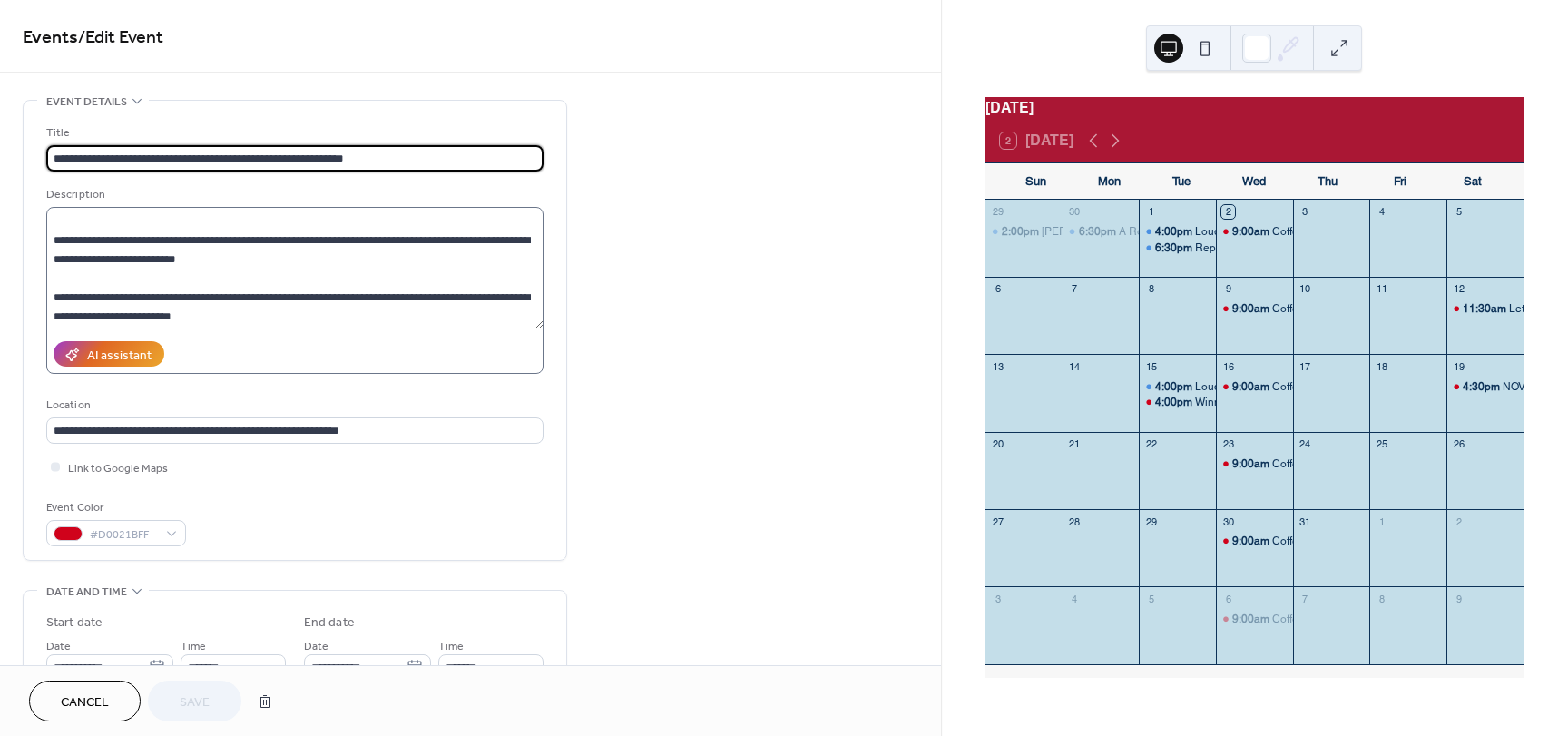scroll, scrollTop: 38, scrollLeft: 0, axis: vertical 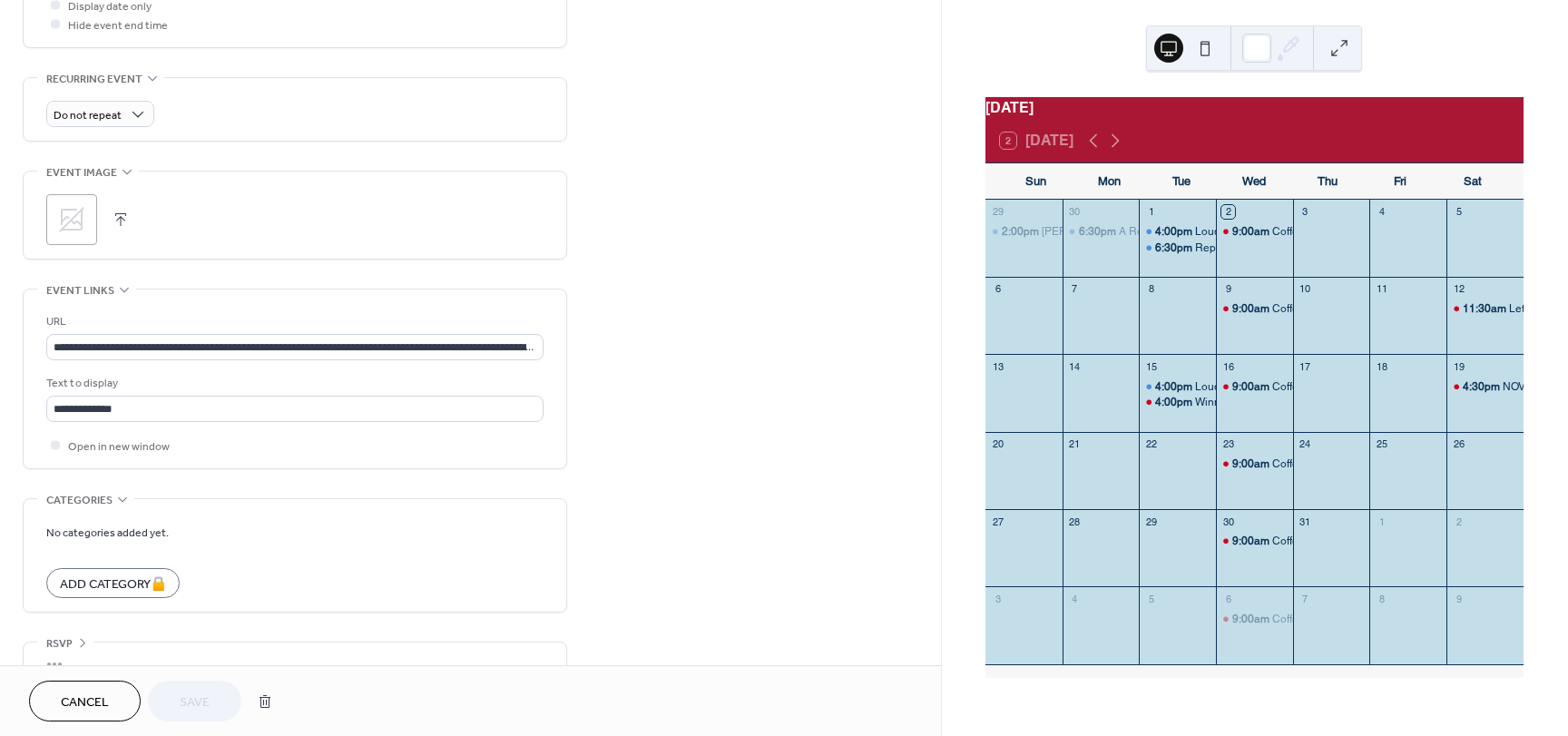 click 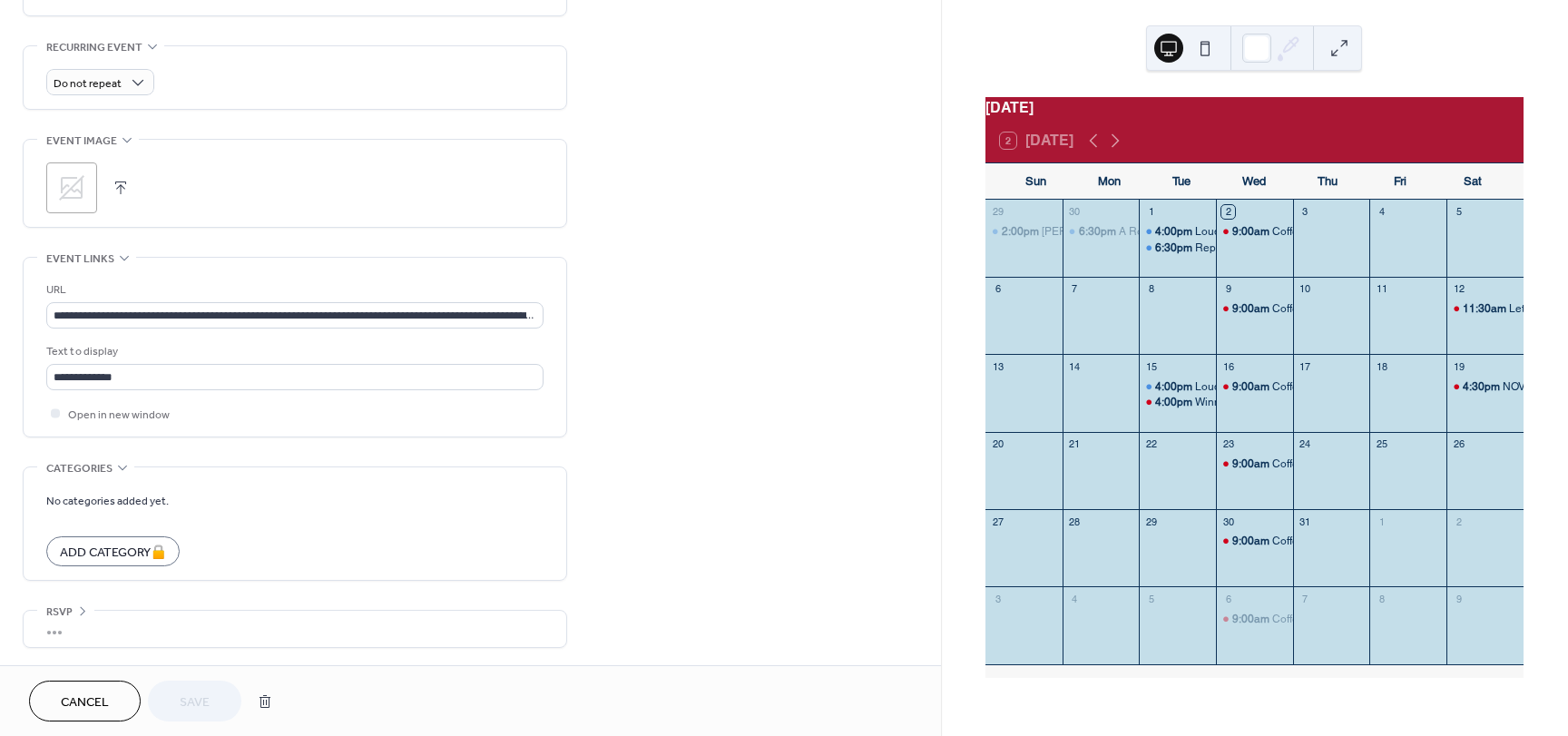 scroll, scrollTop: 759, scrollLeft: 0, axis: vertical 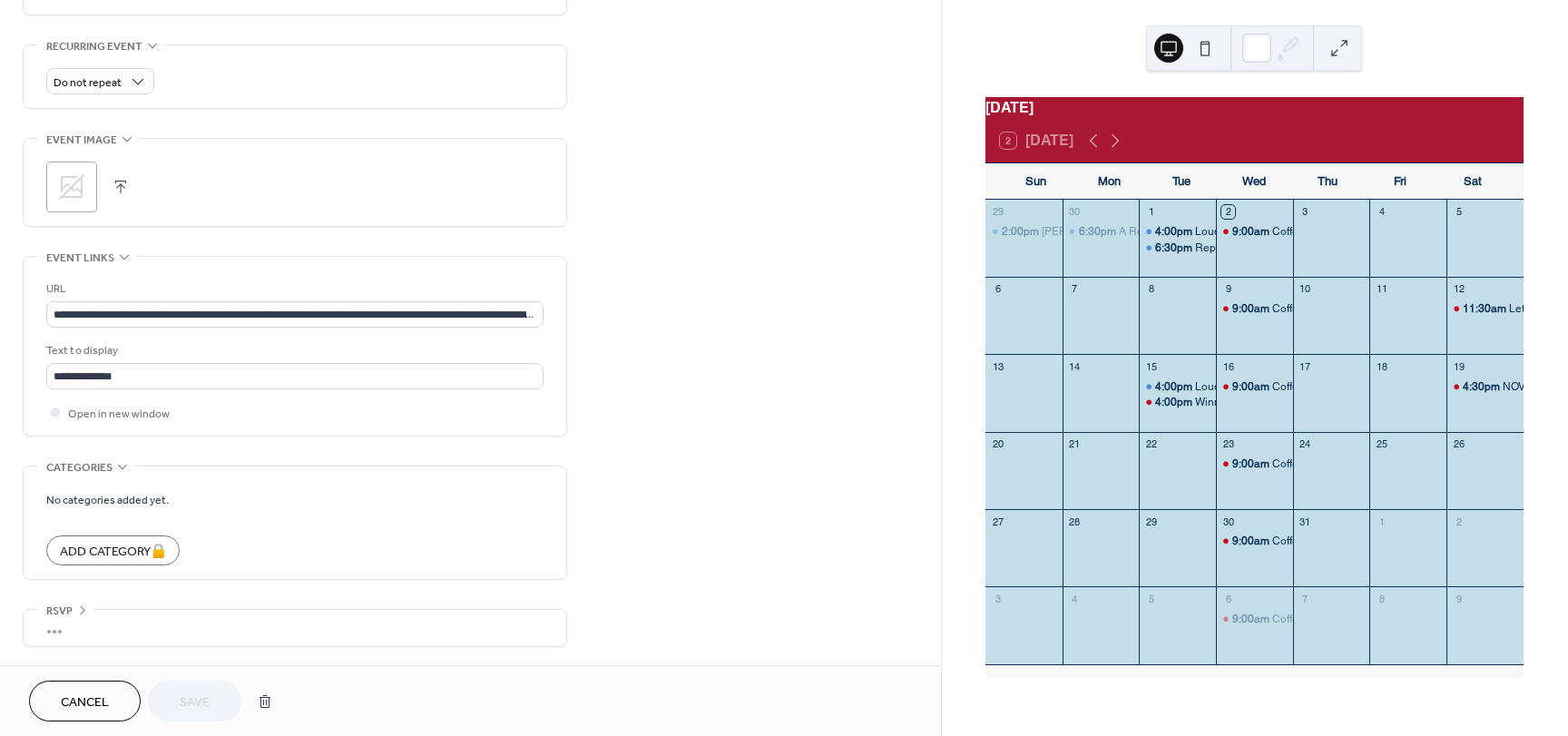 click on "•••" at bounding box center (295, 628) 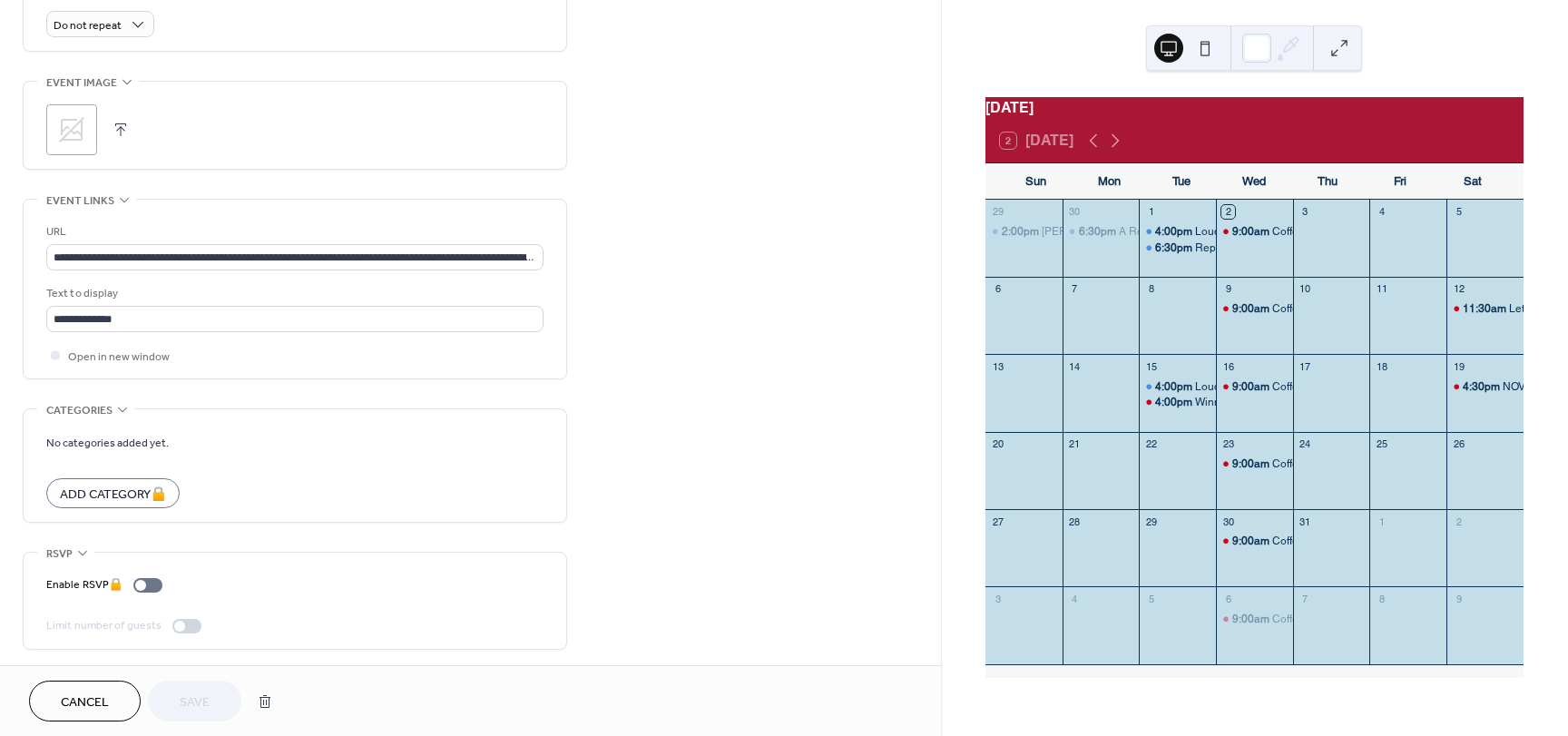 scroll, scrollTop: 819, scrollLeft: 0, axis: vertical 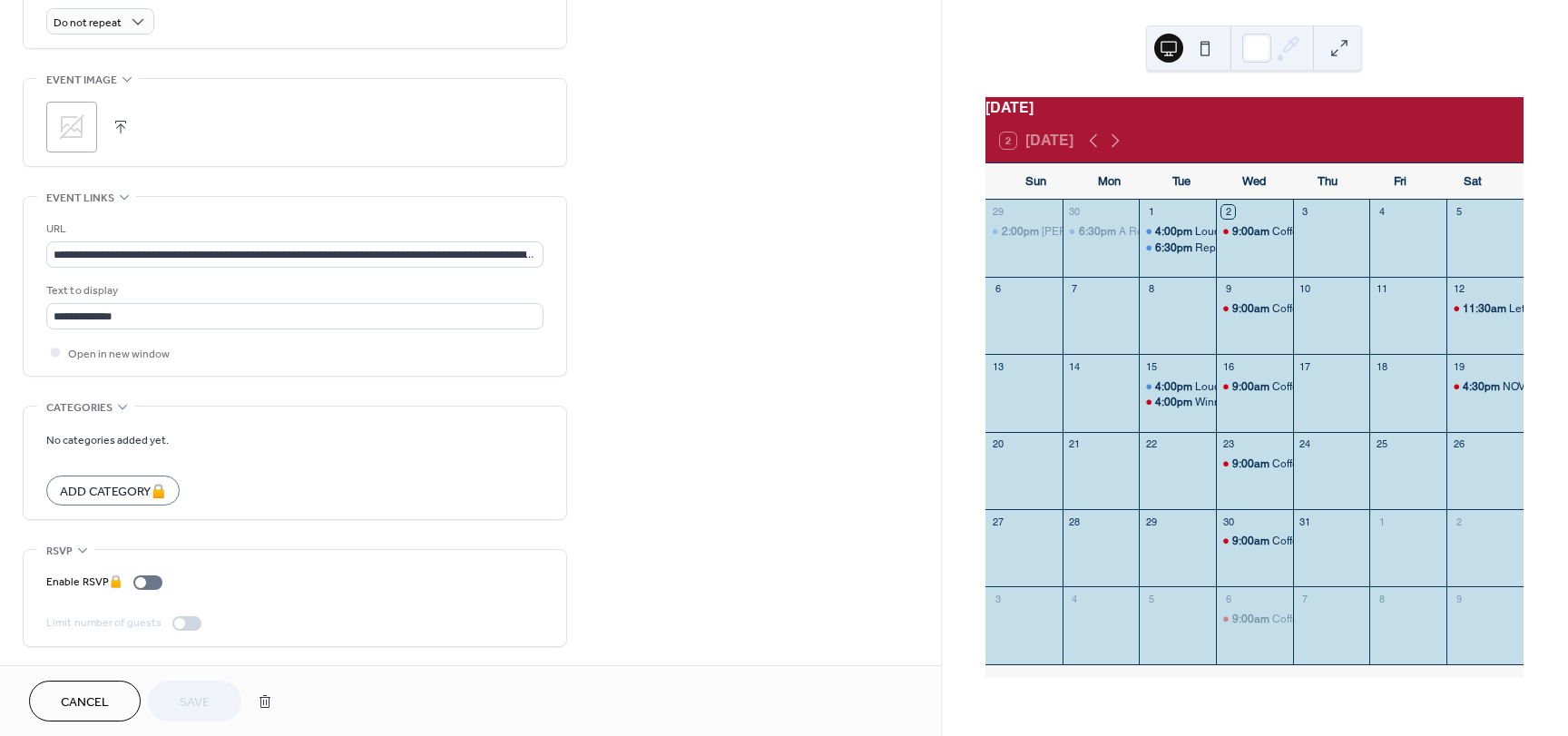 click on "RSVP" at bounding box center (65, 550) 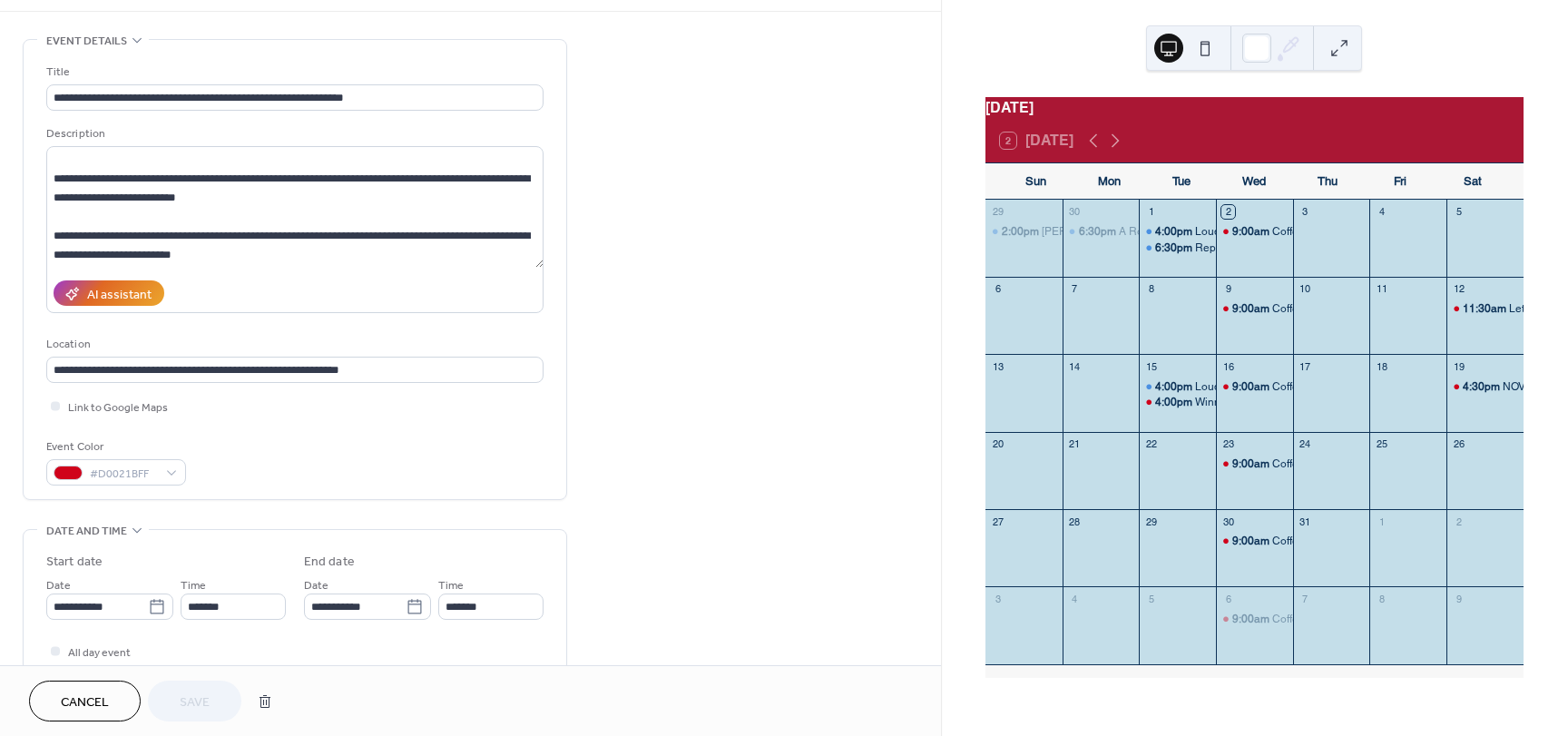 scroll, scrollTop: 0, scrollLeft: 0, axis: both 